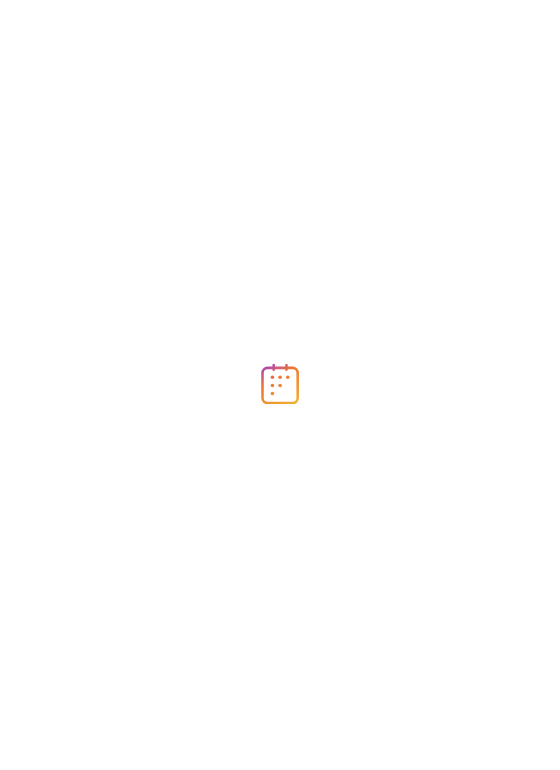 scroll, scrollTop: 0, scrollLeft: 0, axis: both 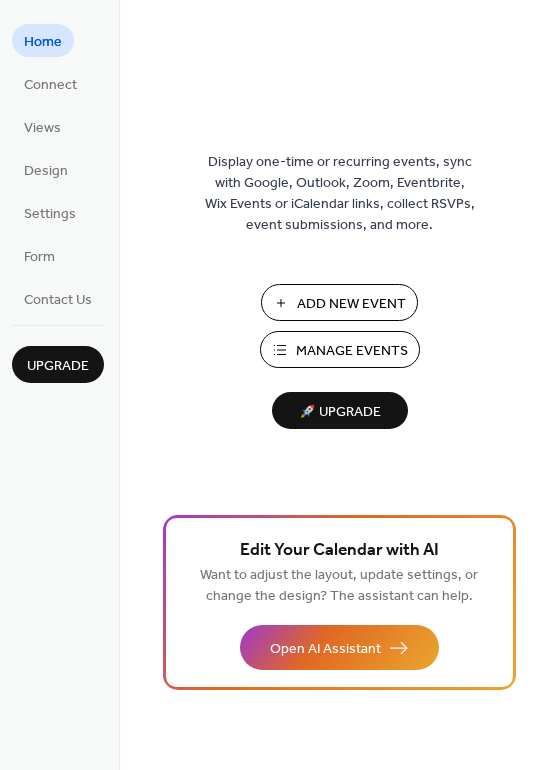 click on "Manage Events" at bounding box center [352, 351] 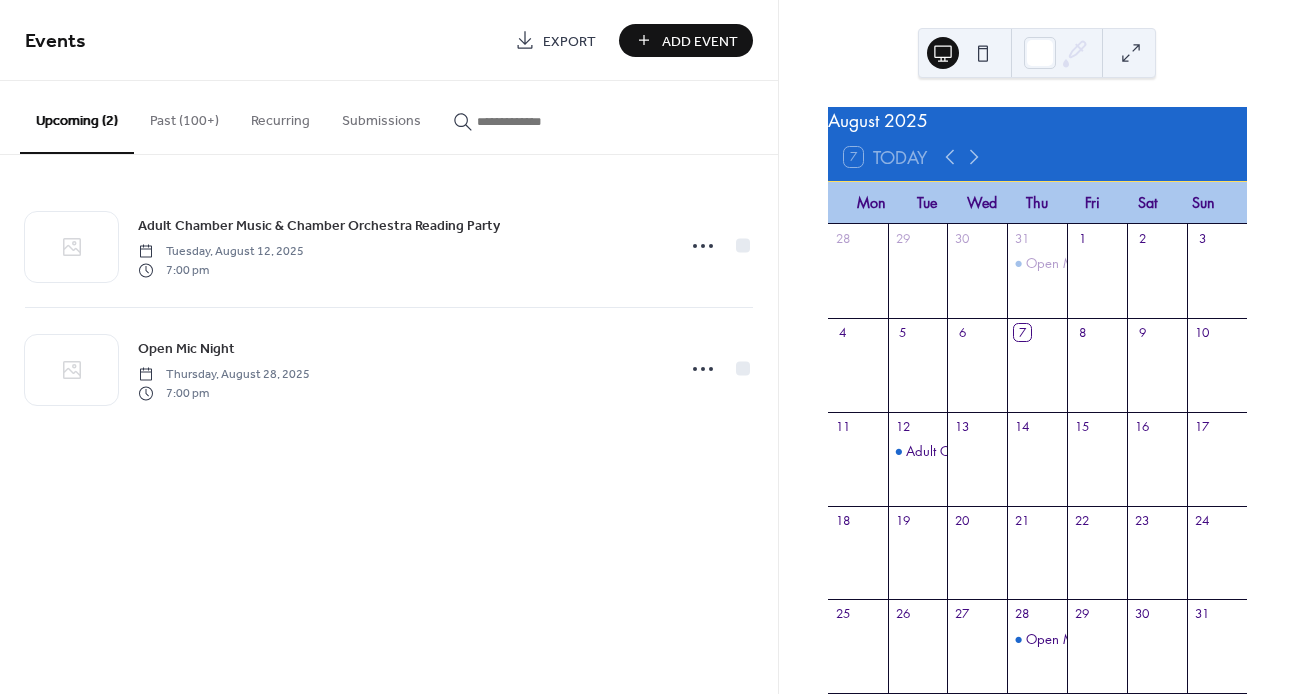 scroll, scrollTop: 0, scrollLeft: 0, axis: both 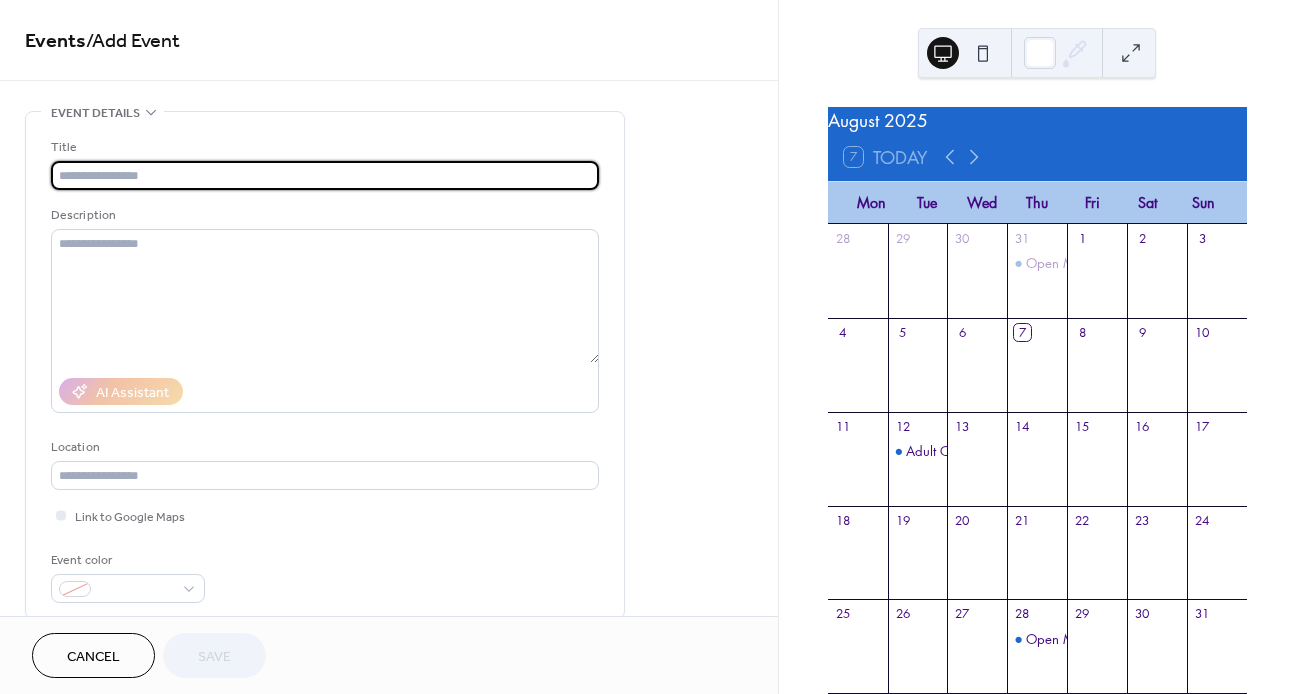 type on "*" 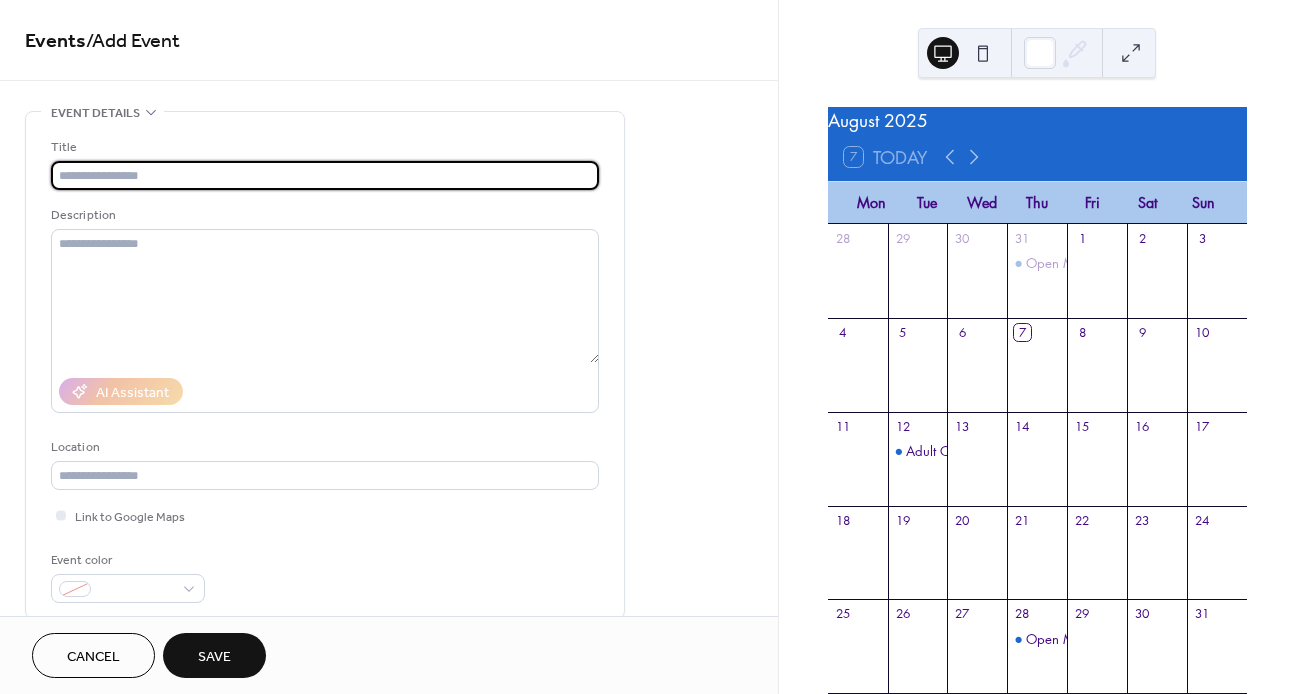 type on "*" 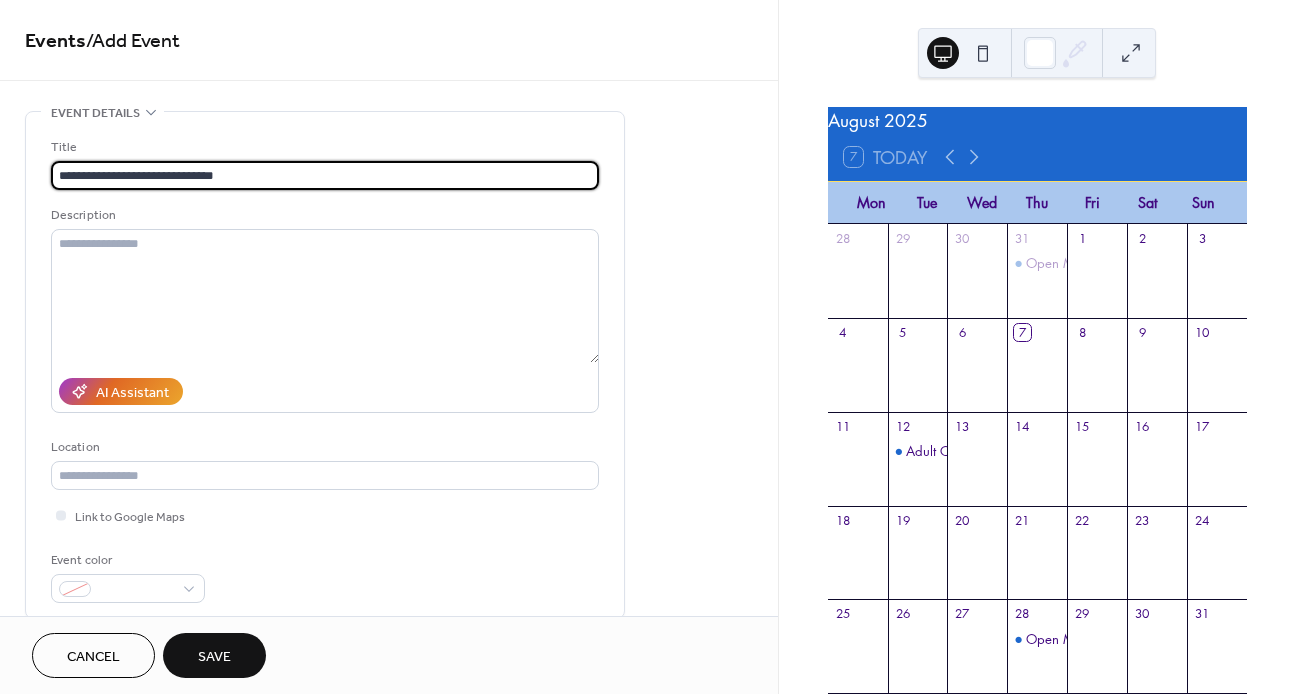 type on "**********" 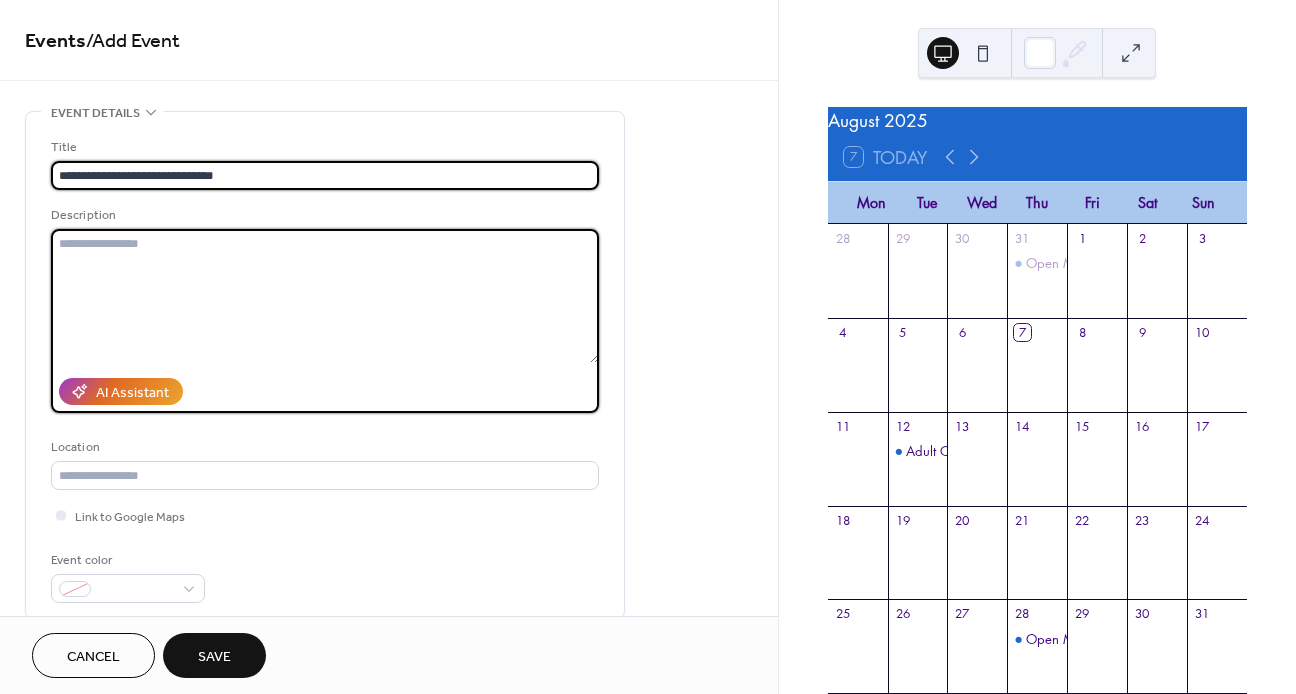 click at bounding box center (325, 296) 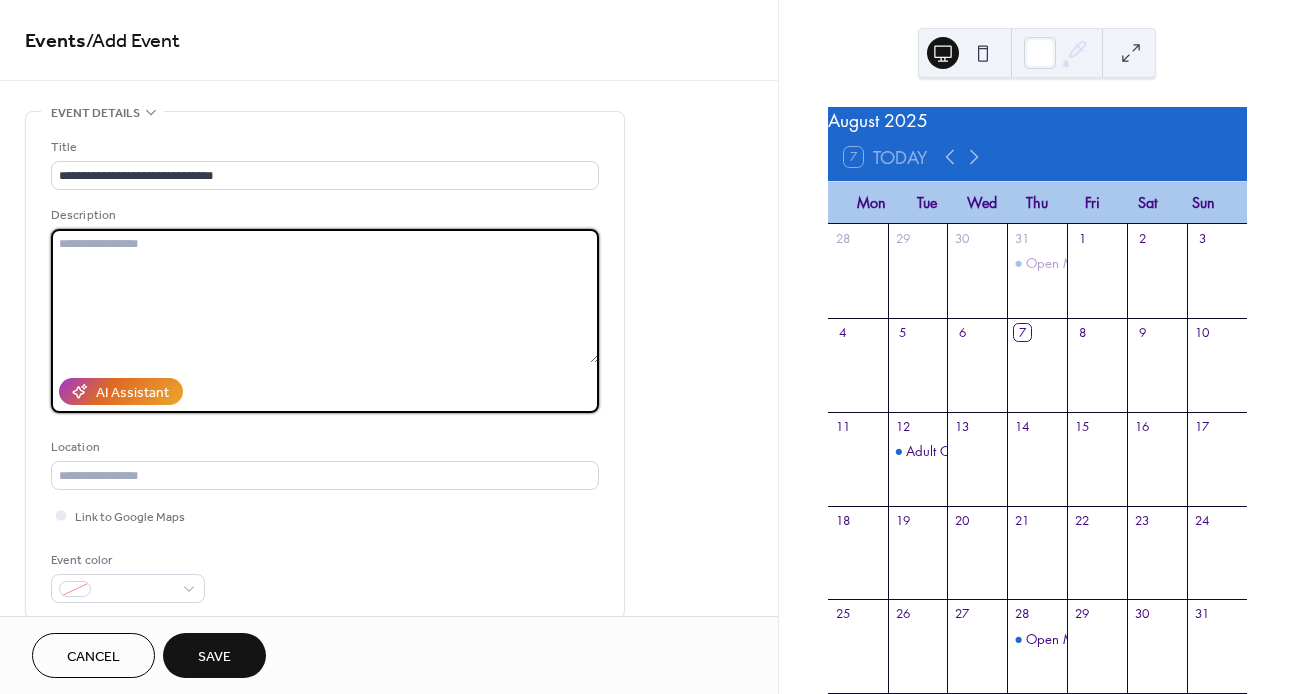paste on "**********" 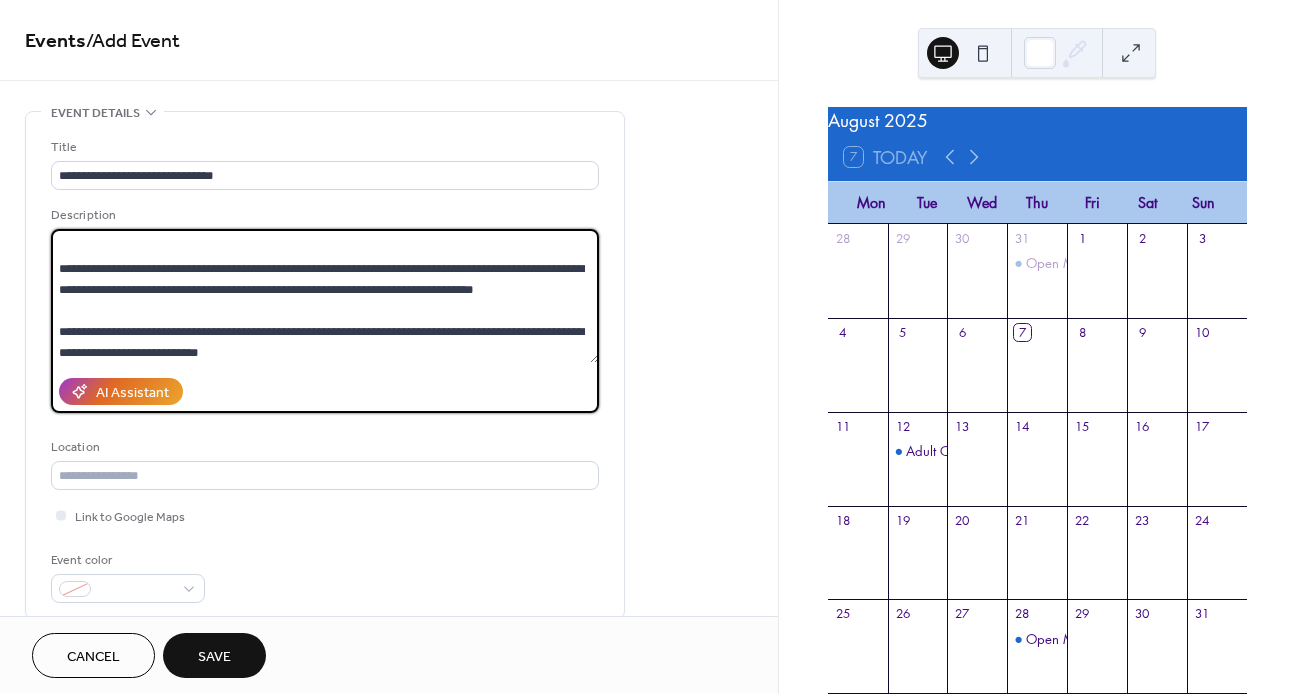 scroll, scrollTop: 84, scrollLeft: 0, axis: vertical 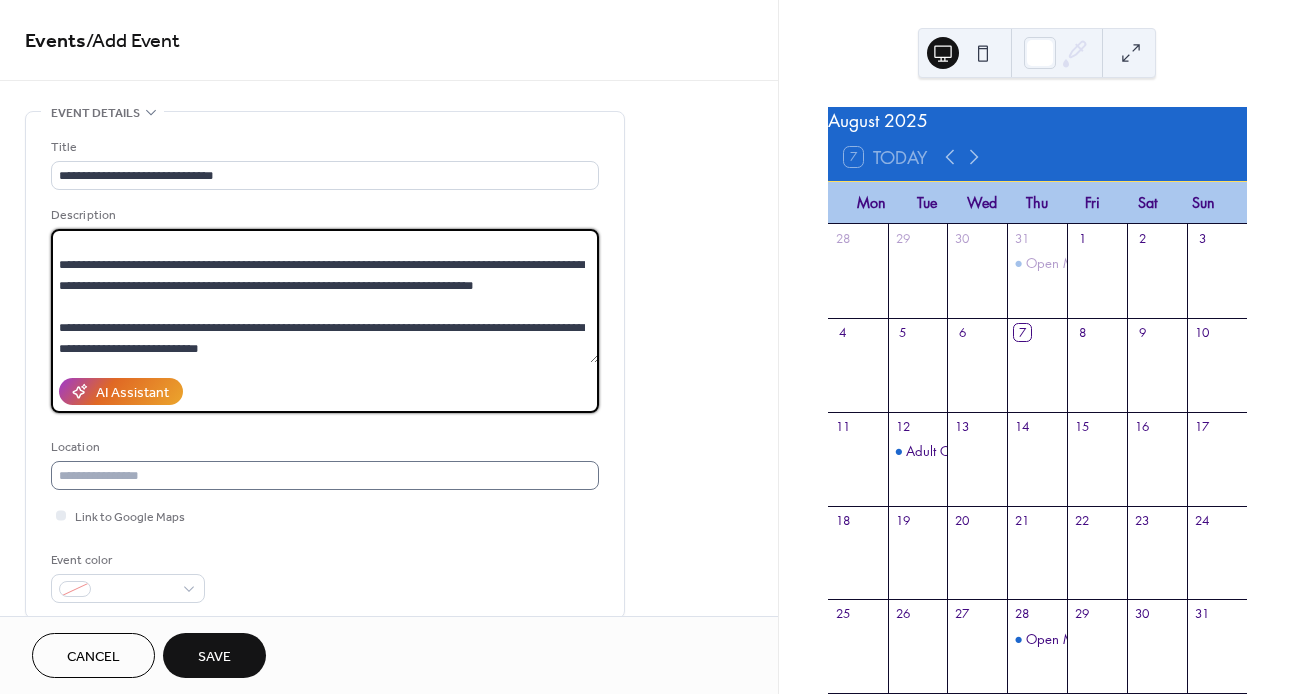 type on "**********" 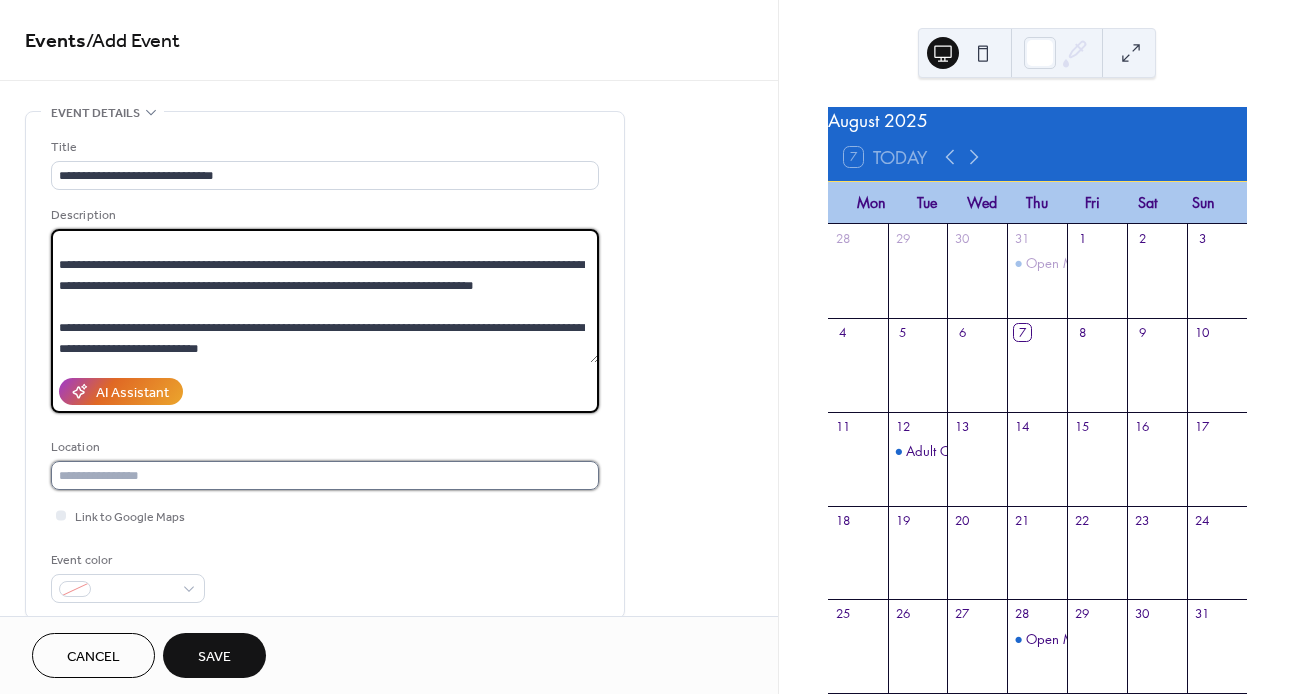 click at bounding box center [325, 475] 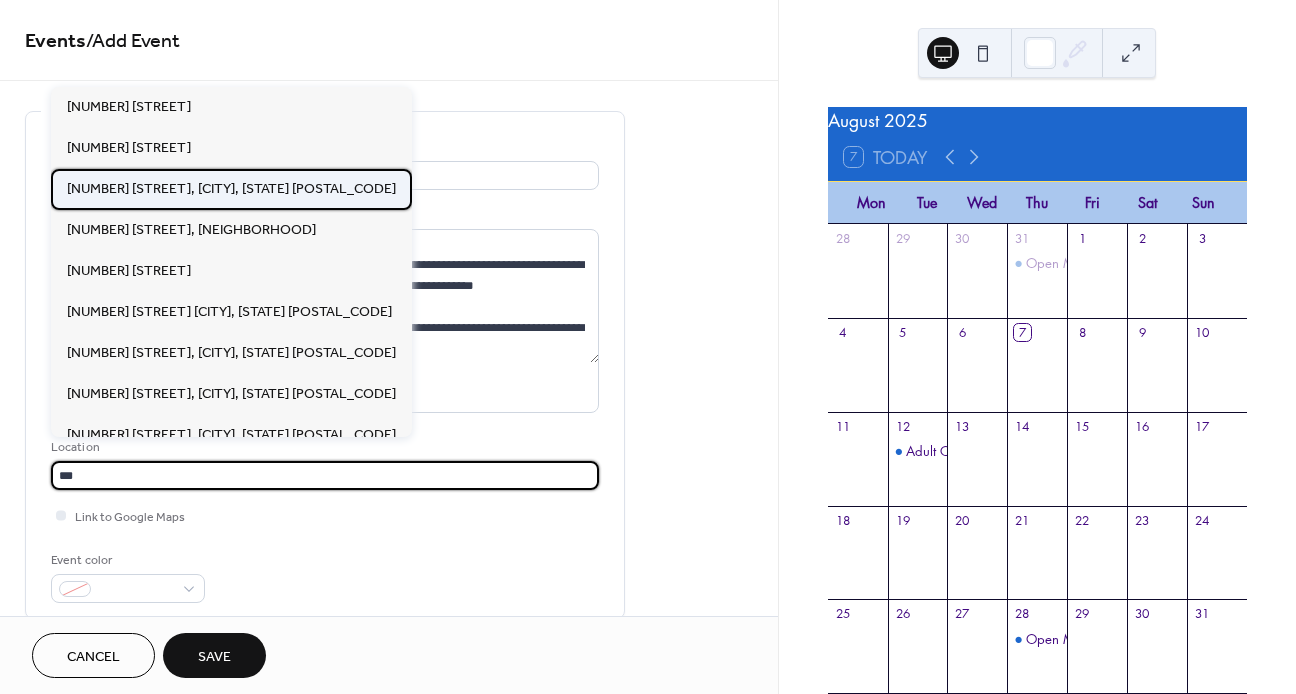 click on "[NUMBER] [STREET], [CITY], [STATE] [POSTAL_CODE]" at bounding box center (231, 189) 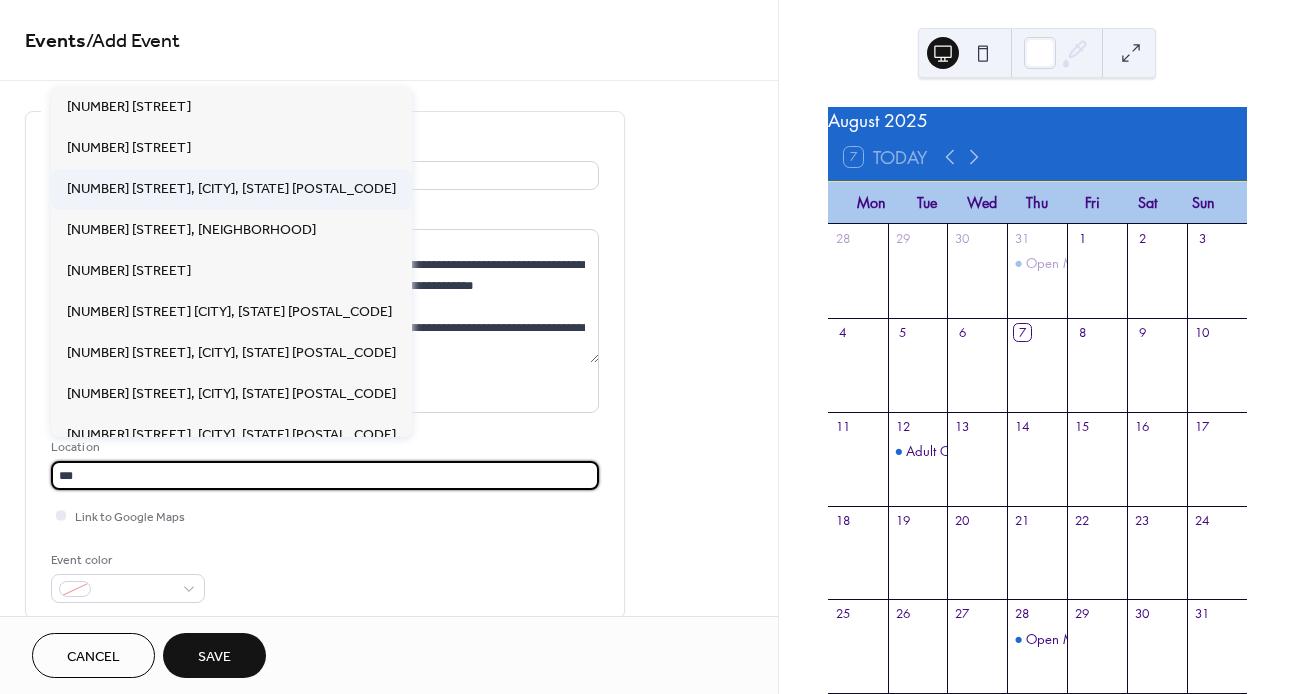 type on "**********" 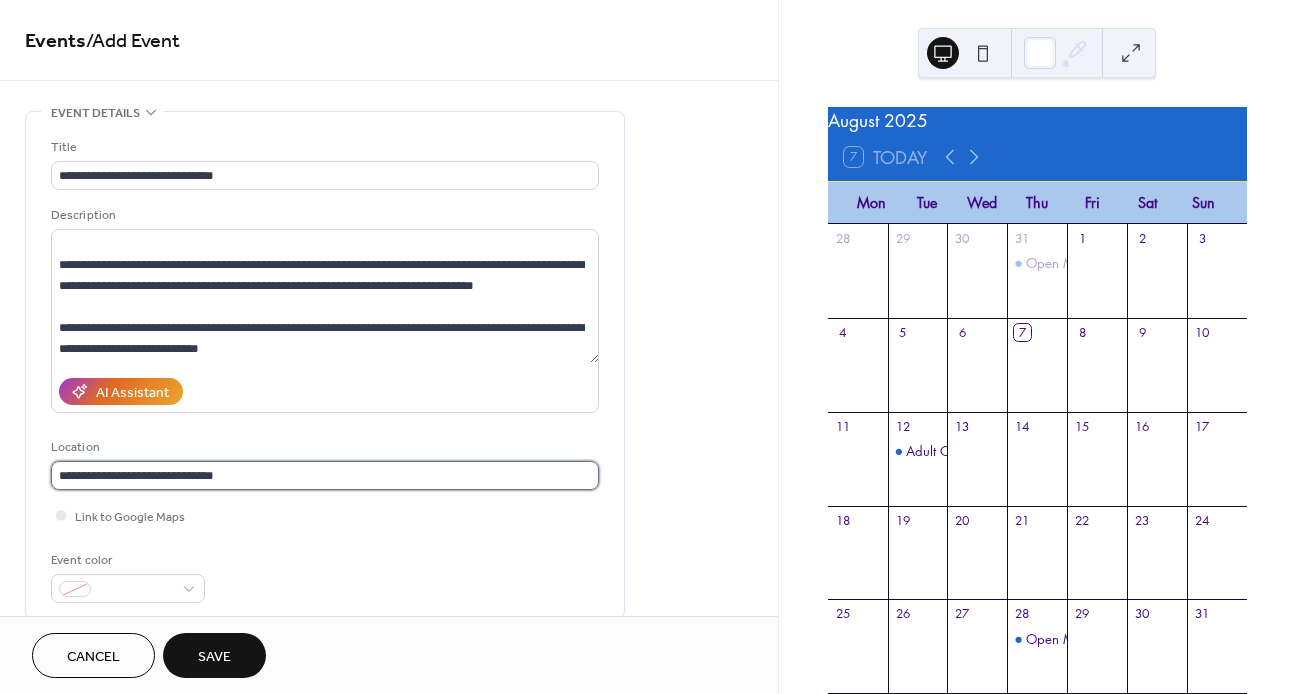 click on "**********" at bounding box center [325, 475] 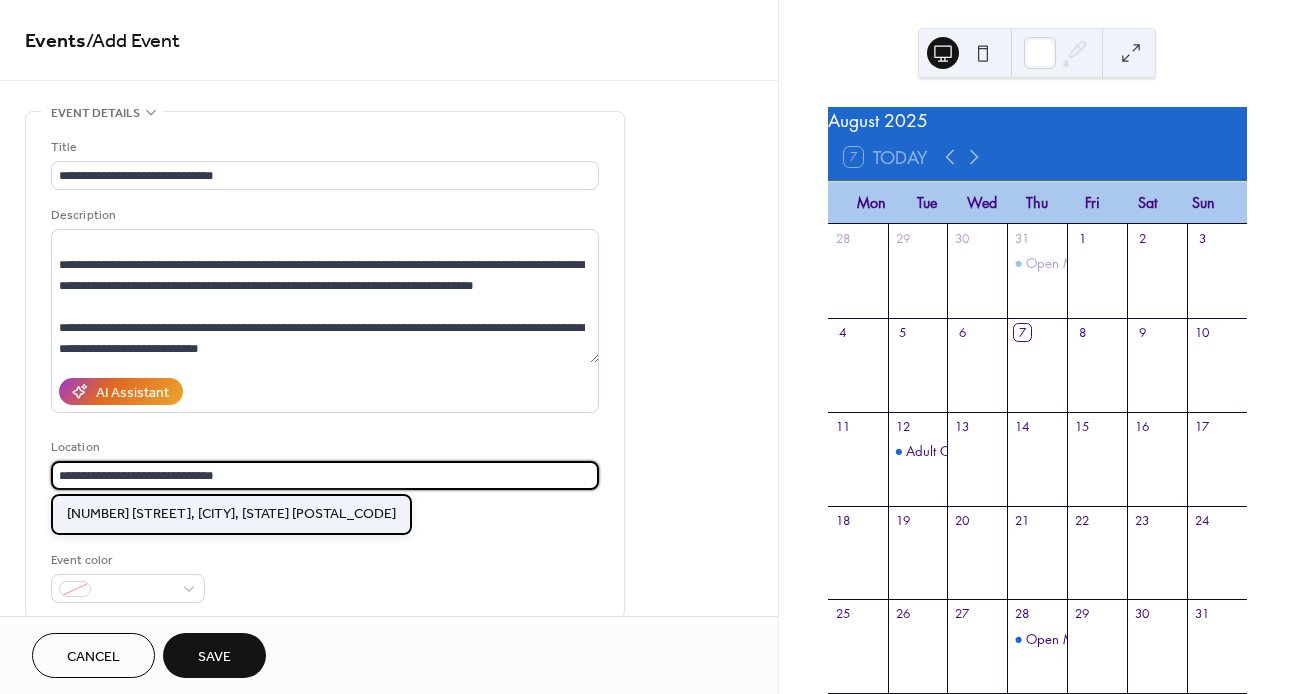 click on "[NUMBER] [STREET], [CITY], [STATE] [POSTAL_CODE]" at bounding box center (231, 514) 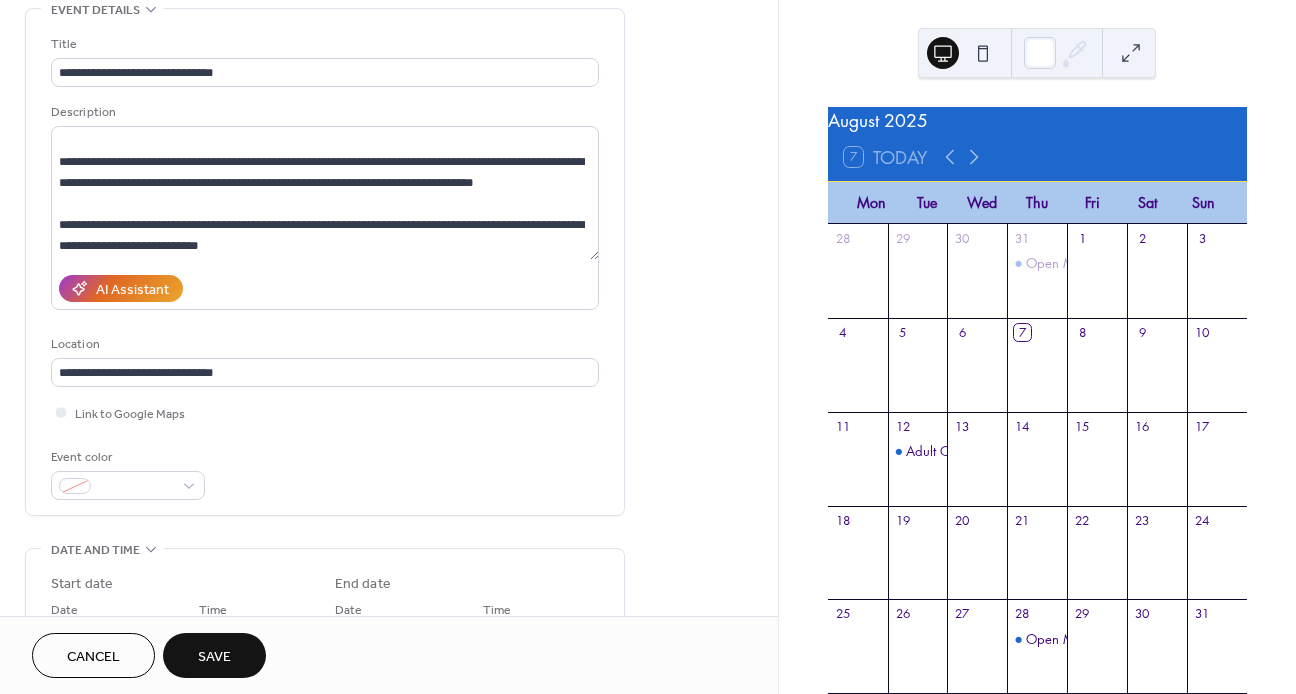 scroll, scrollTop: 155, scrollLeft: 0, axis: vertical 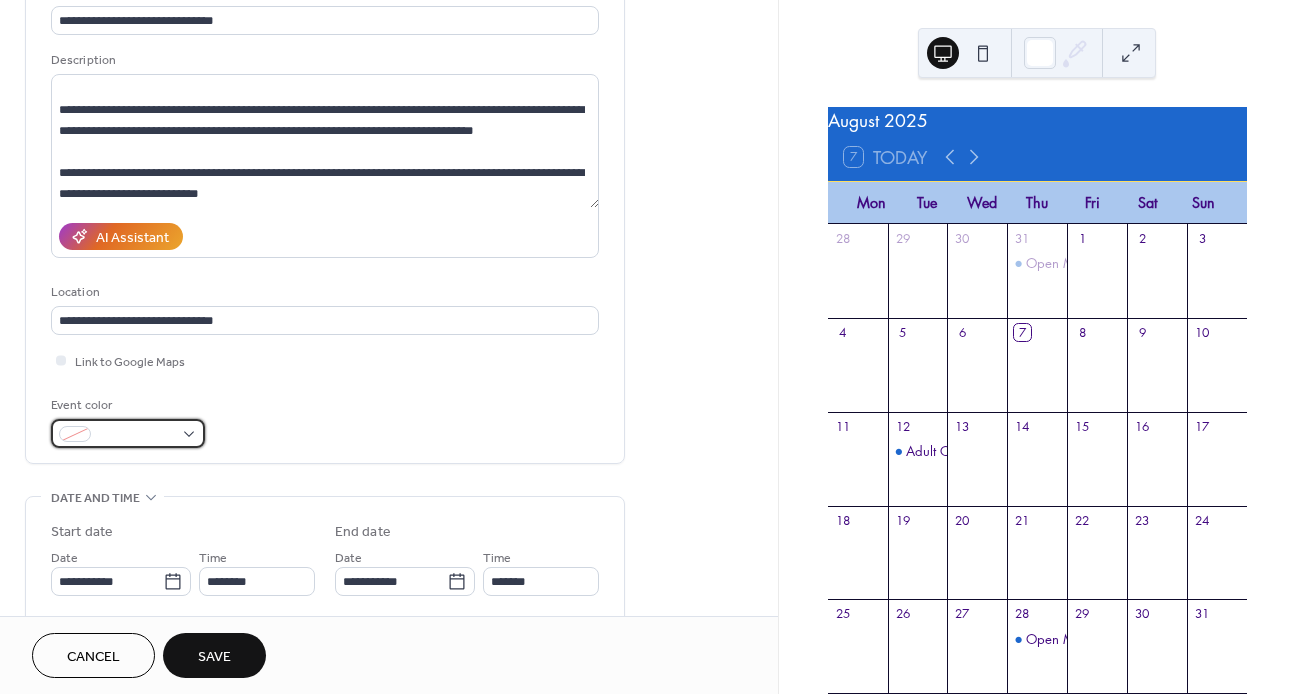 click at bounding box center (136, 435) 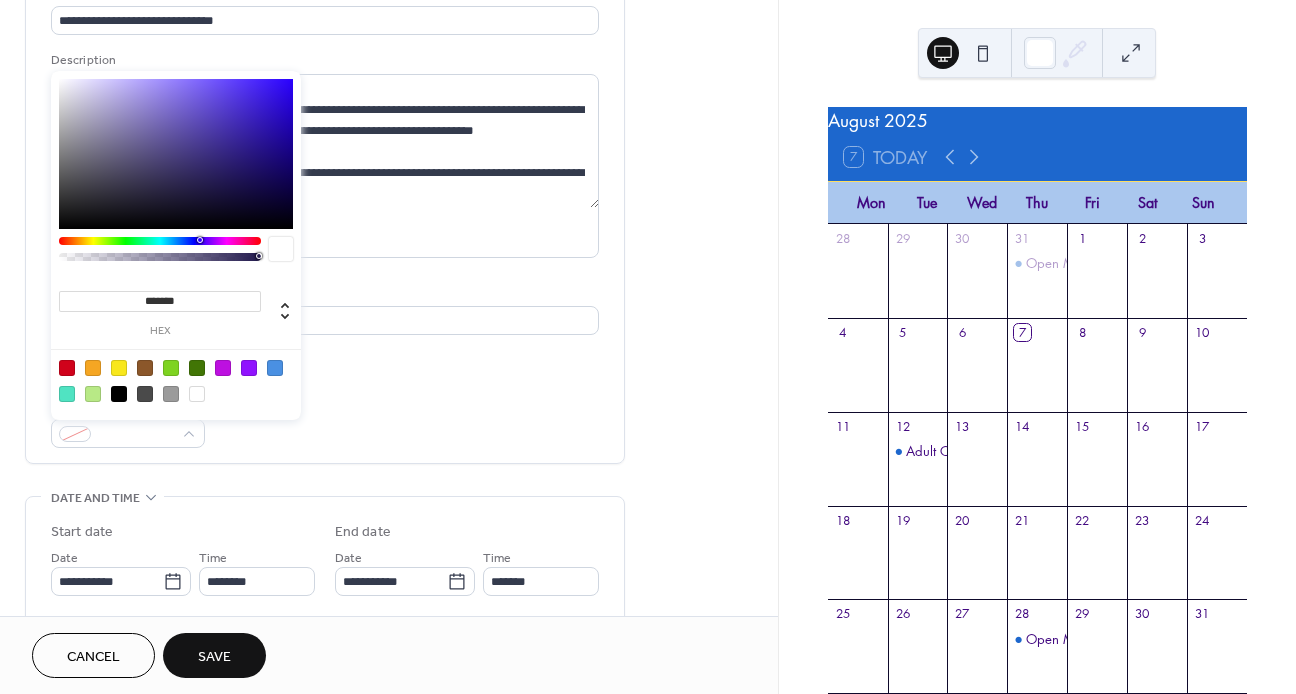 click at bounding box center [275, 368] 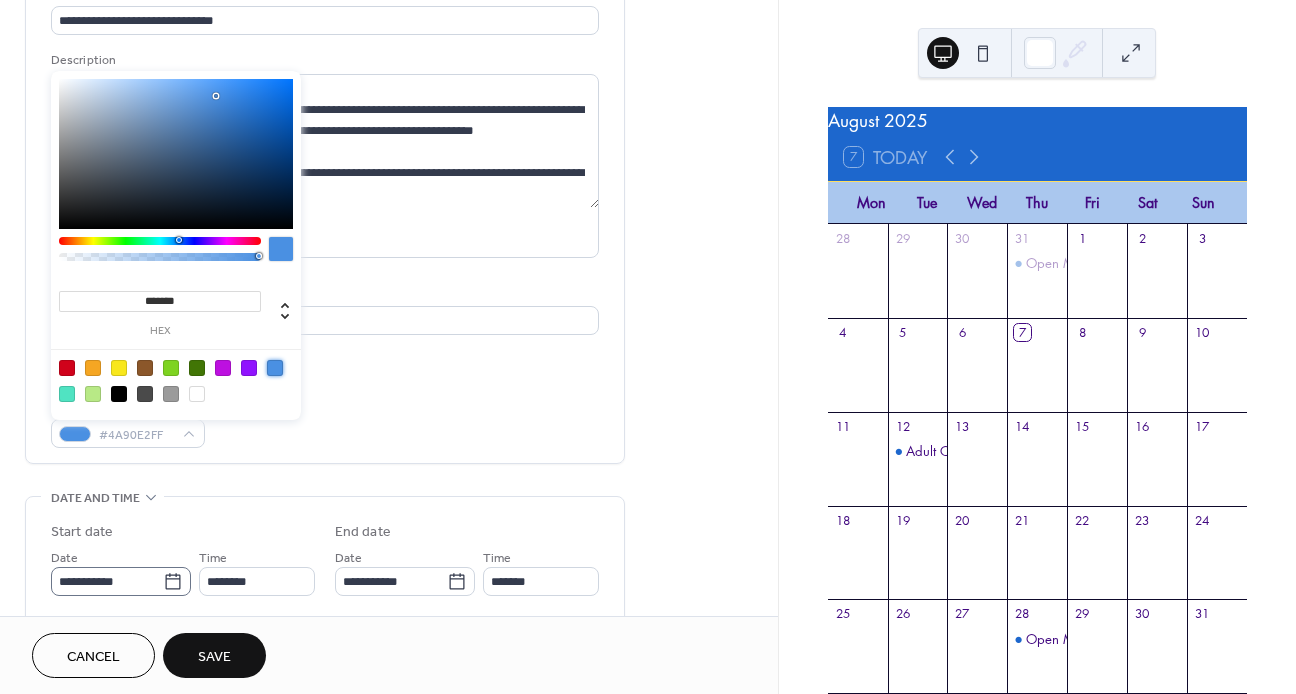 click 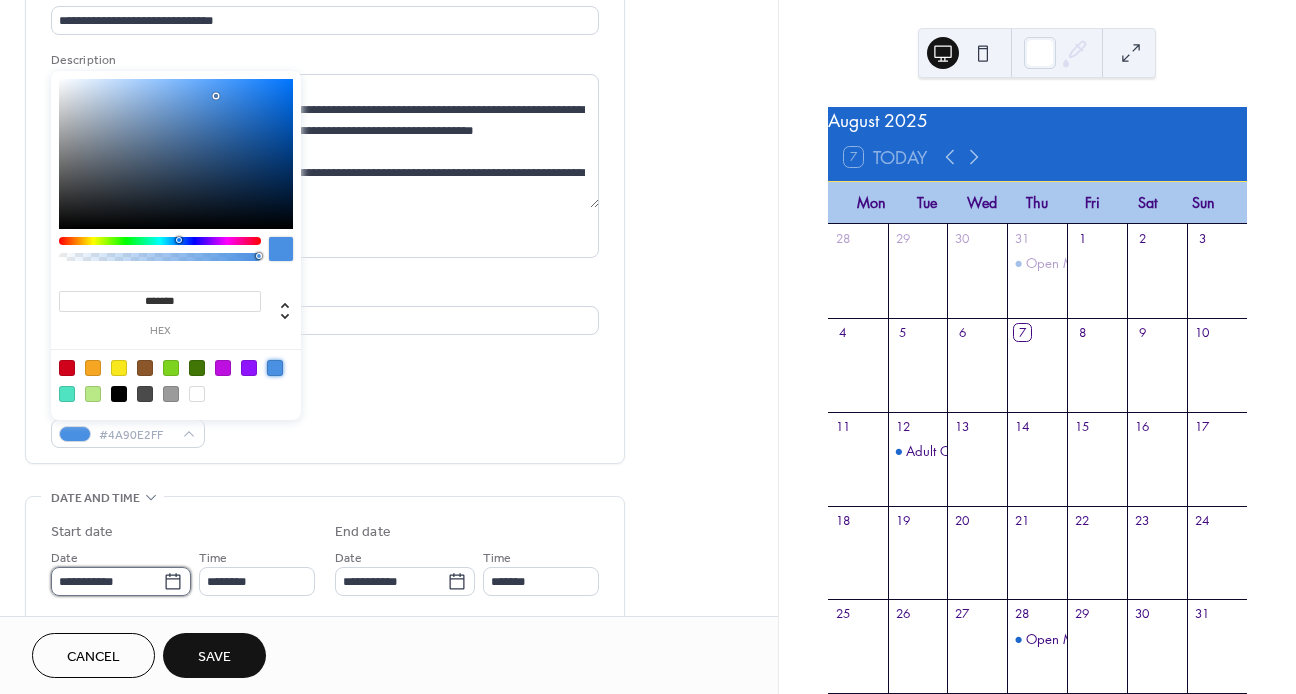 click on "**********" at bounding box center (107, 581) 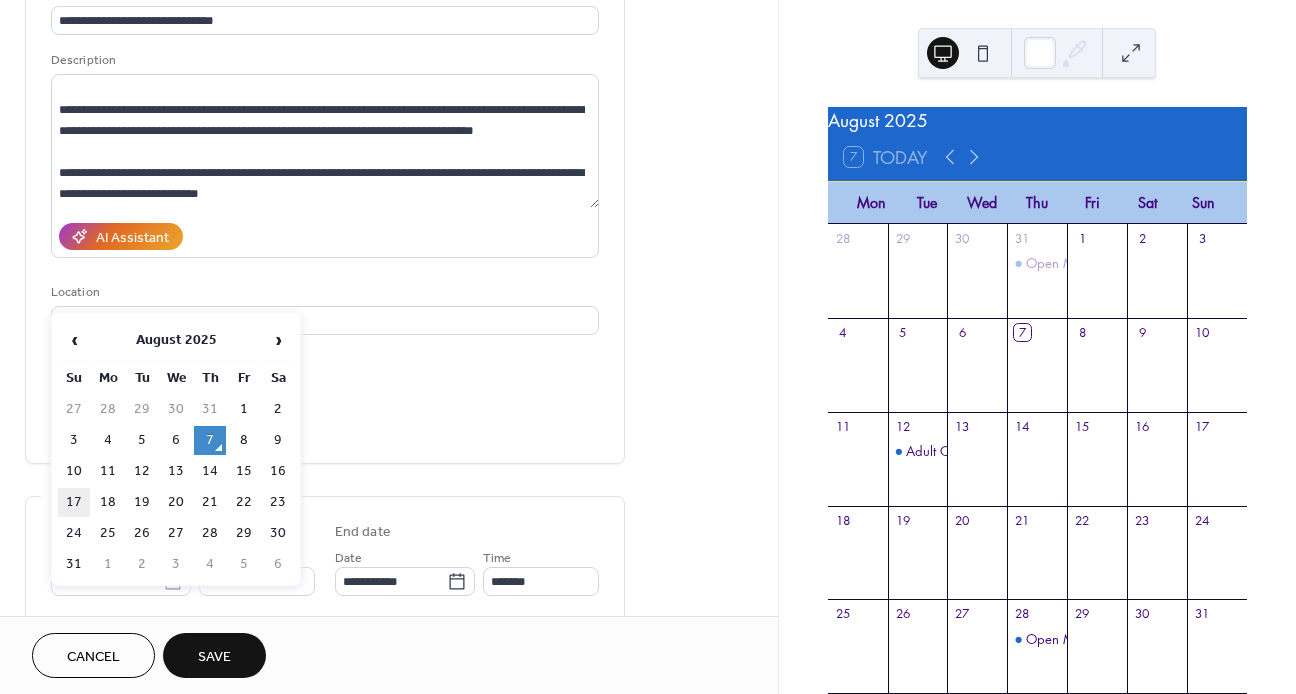 click on "17" at bounding box center [74, 502] 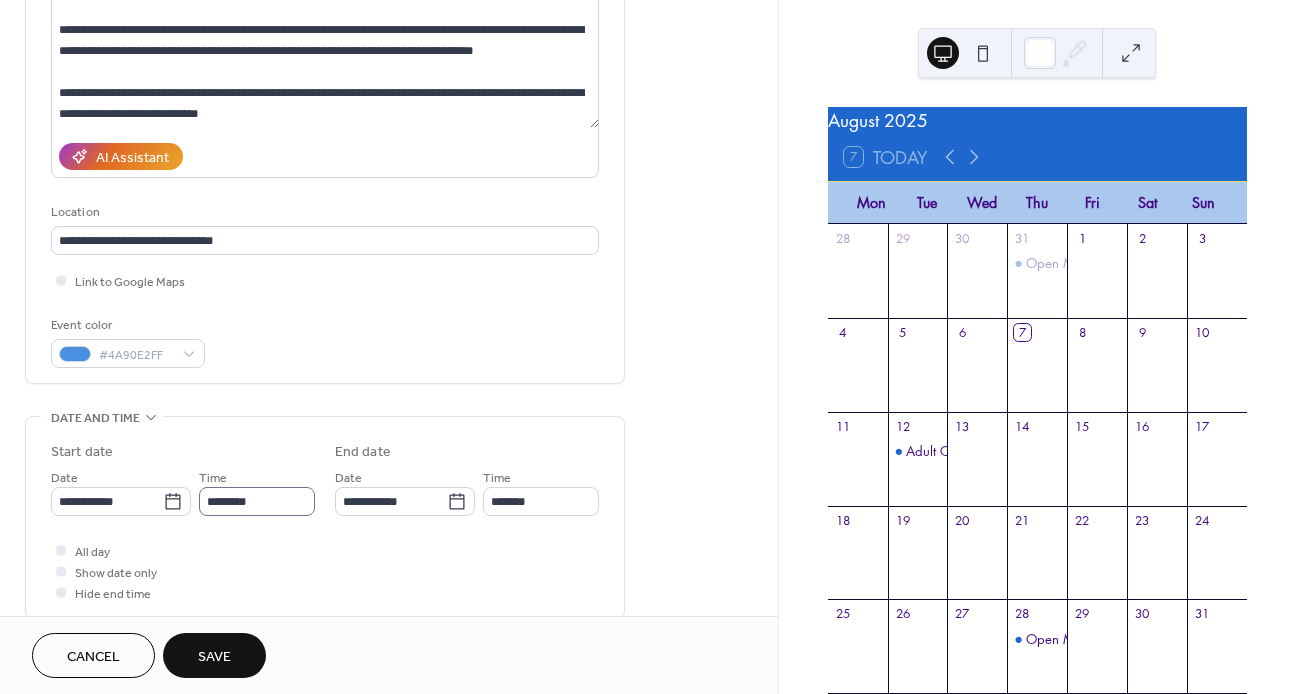scroll, scrollTop: 255, scrollLeft: 0, axis: vertical 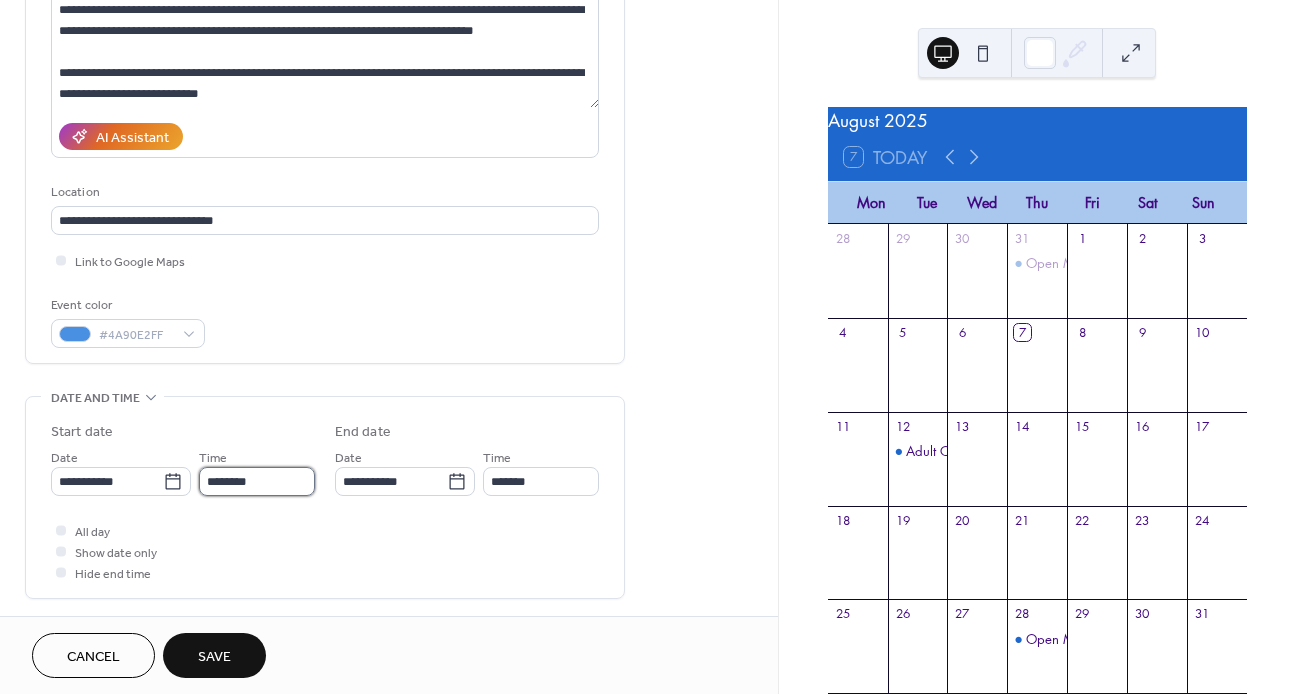 click on "********" at bounding box center (257, 481) 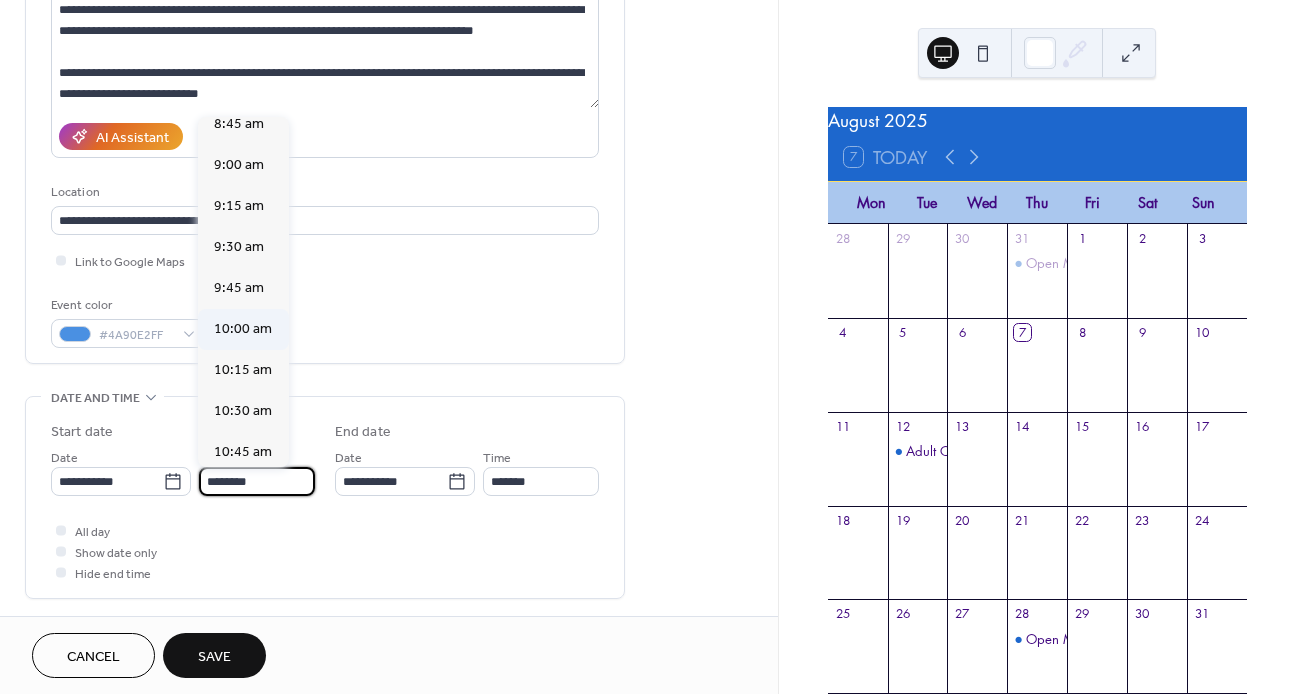 scroll, scrollTop: 1449, scrollLeft: 0, axis: vertical 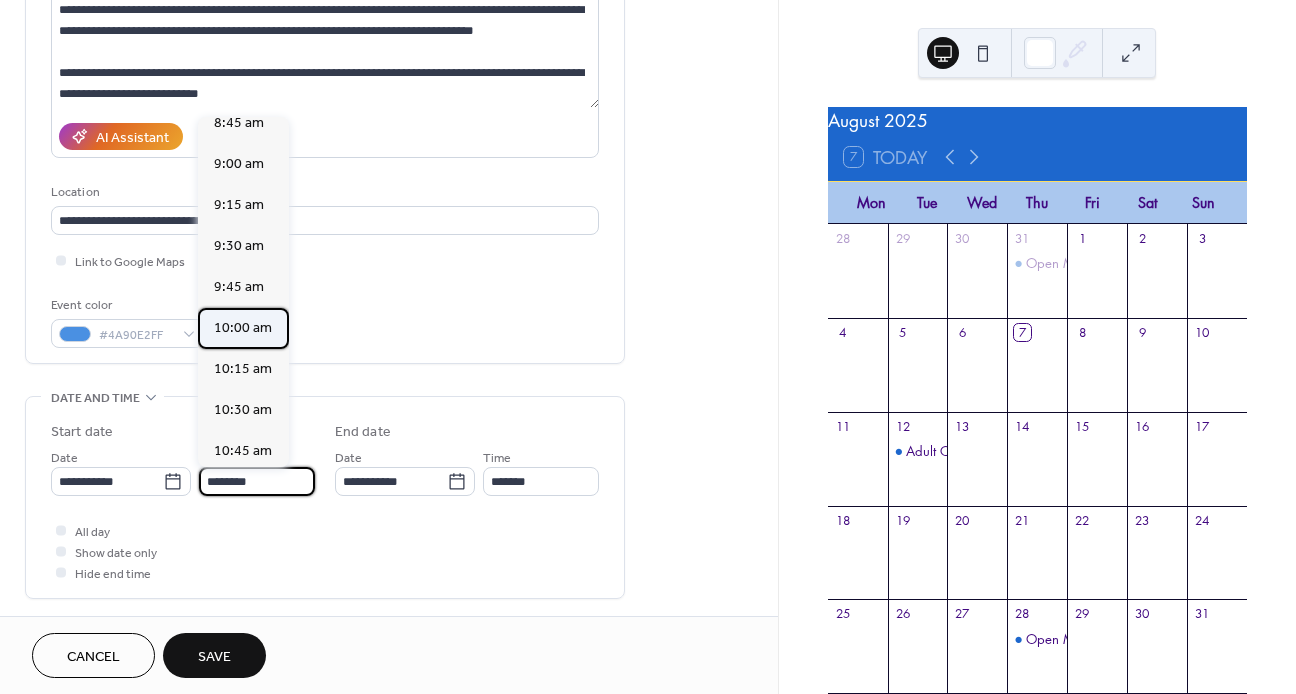 click on "10:00 am" at bounding box center (243, 328) 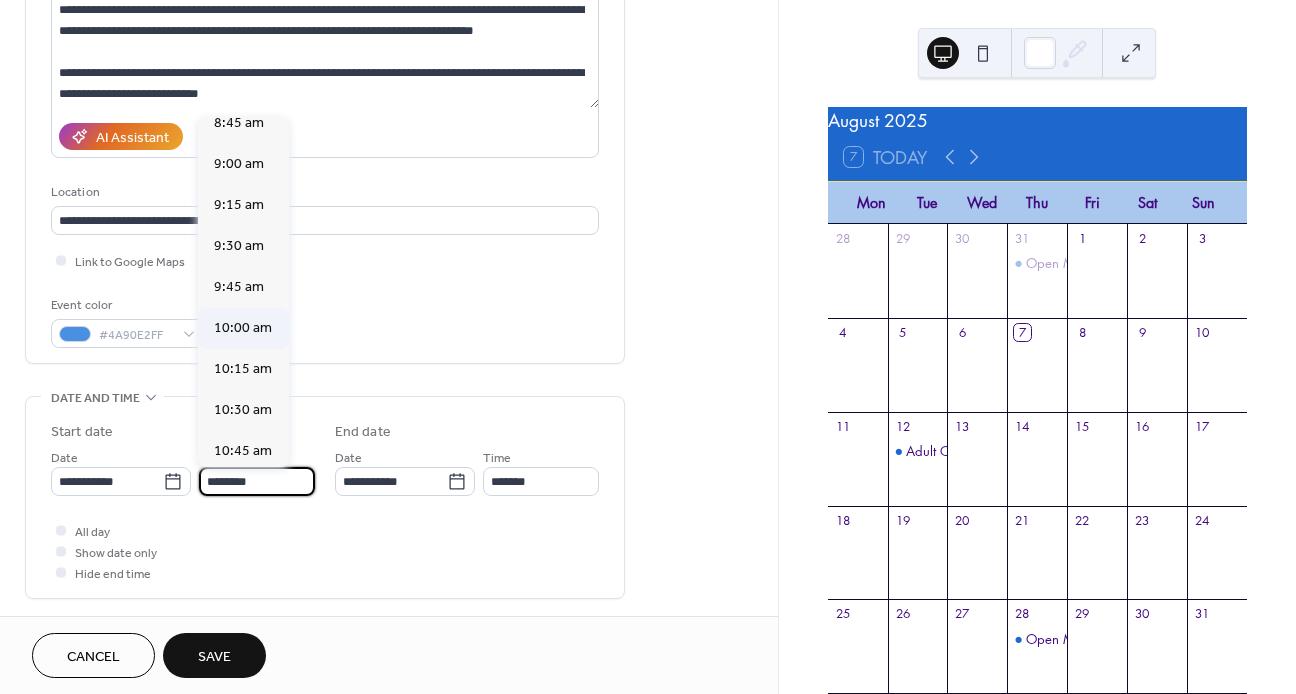 type on "********" 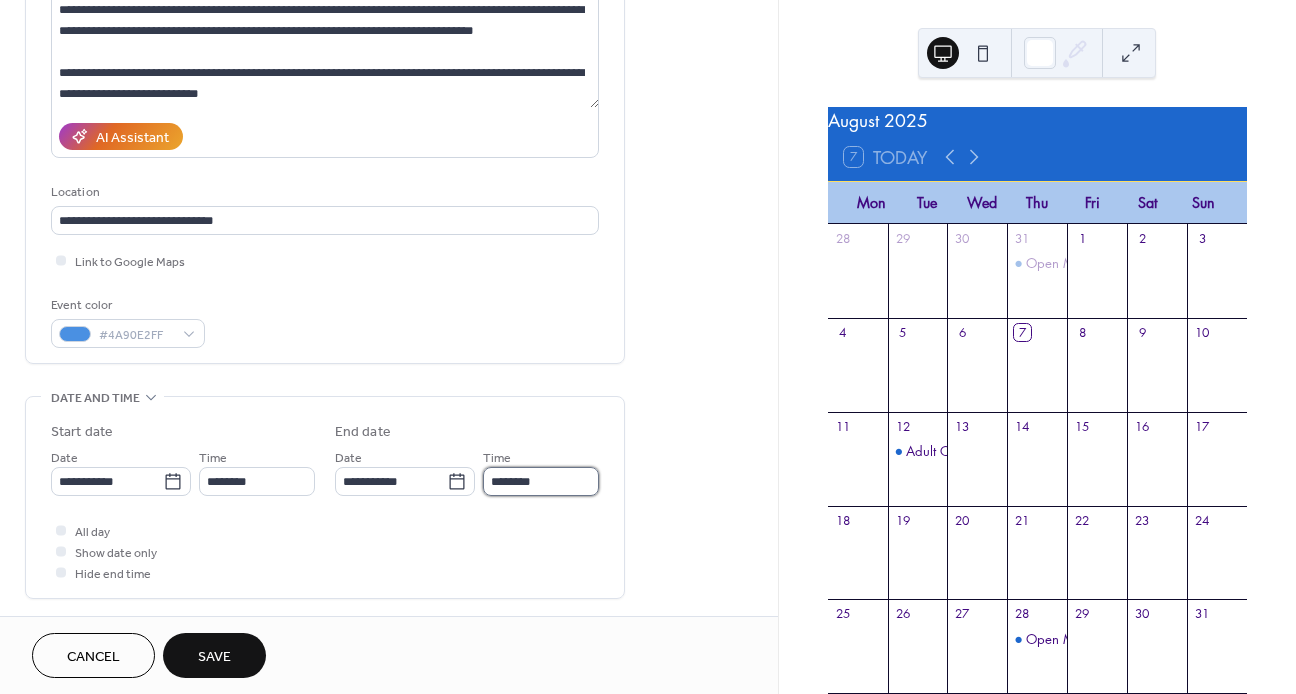 click on "********" at bounding box center [541, 481] 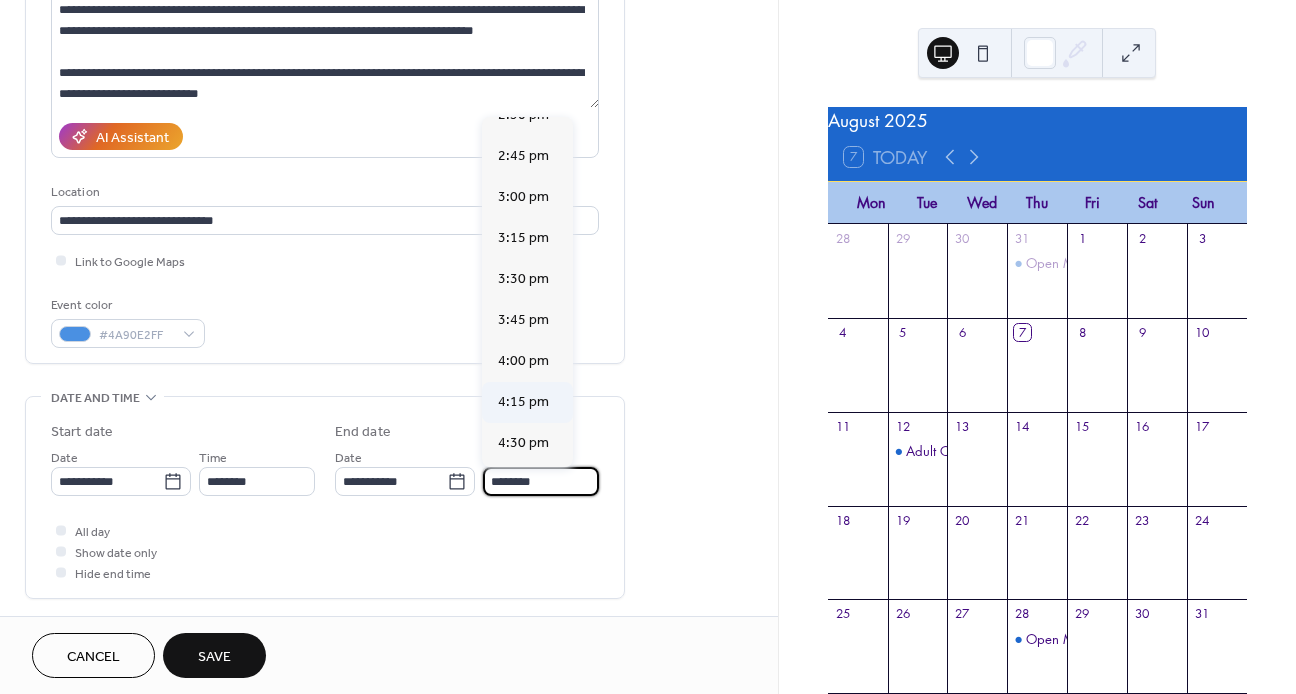 scroll, scrollTop: 720, scrollLeft: 0, axis: vertical 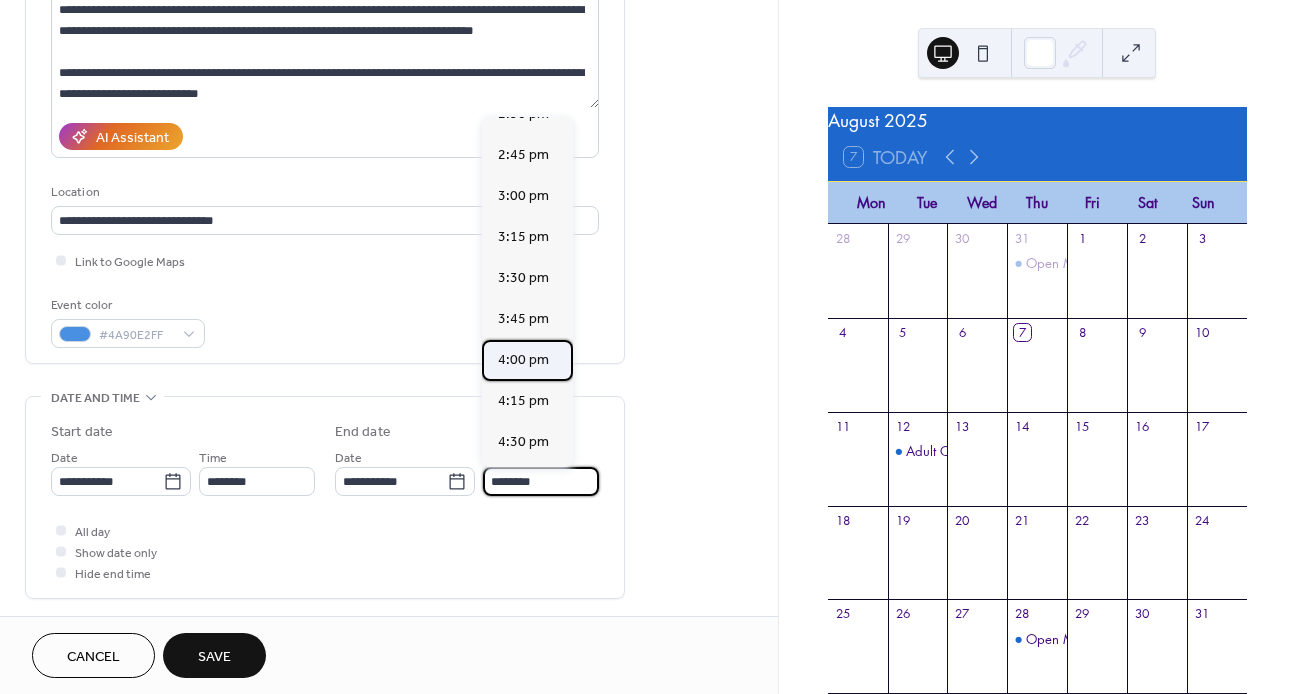 click on "4:00 pm" at bounding box center [523, 360] 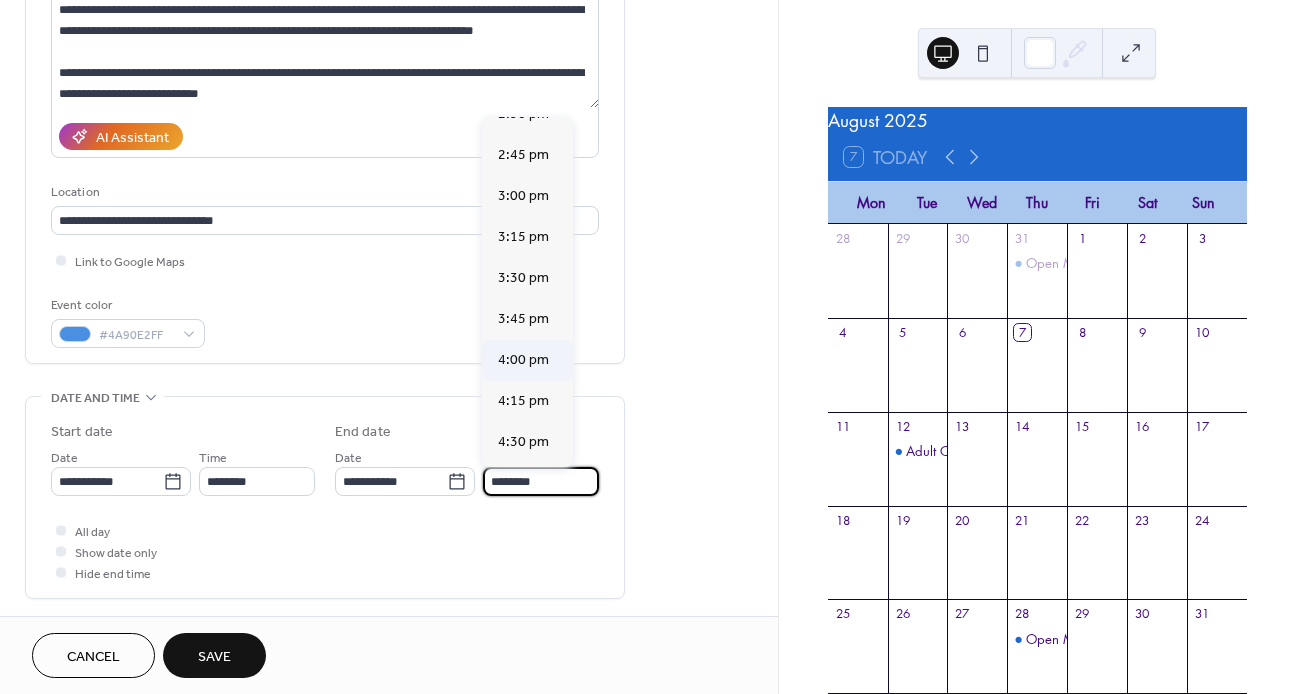 type on "*******" 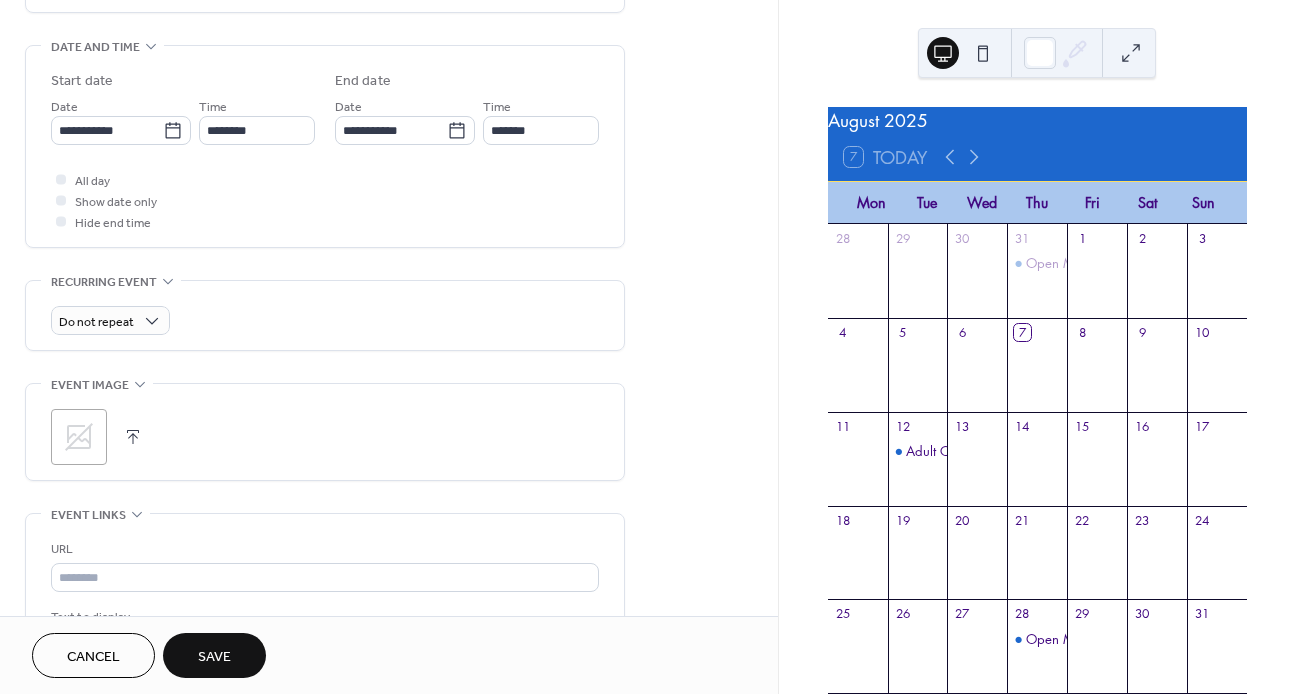 scroll, scrollTop: 611, scrollLeft: 0, axis: vertical 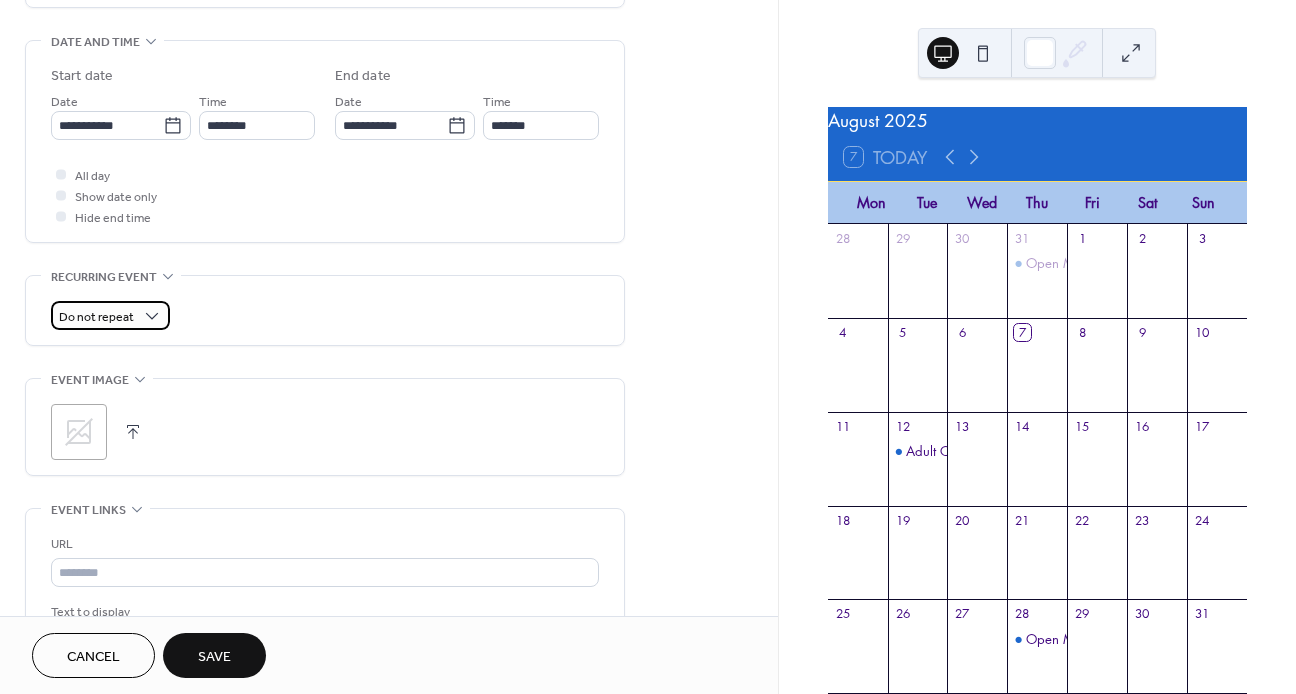 click on "Do not repeat" at bounding box center (96, 317) 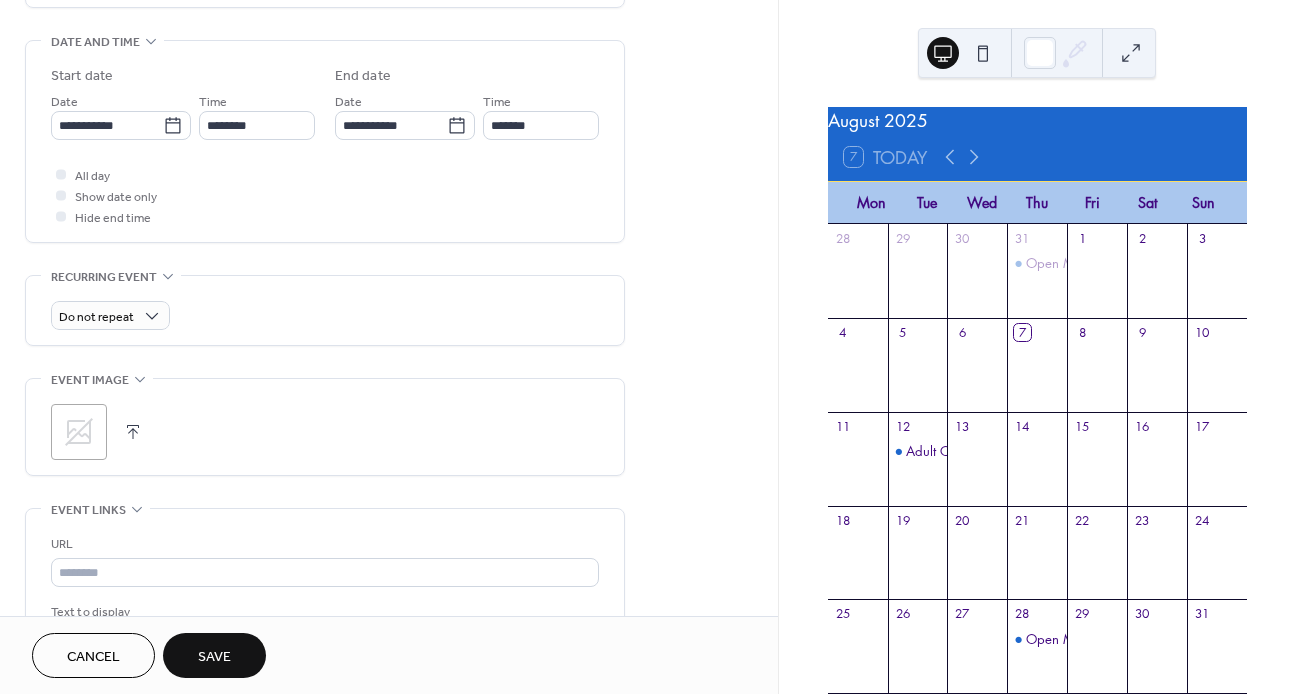 click on "Do not repeat" at bounding box center (325, 315) 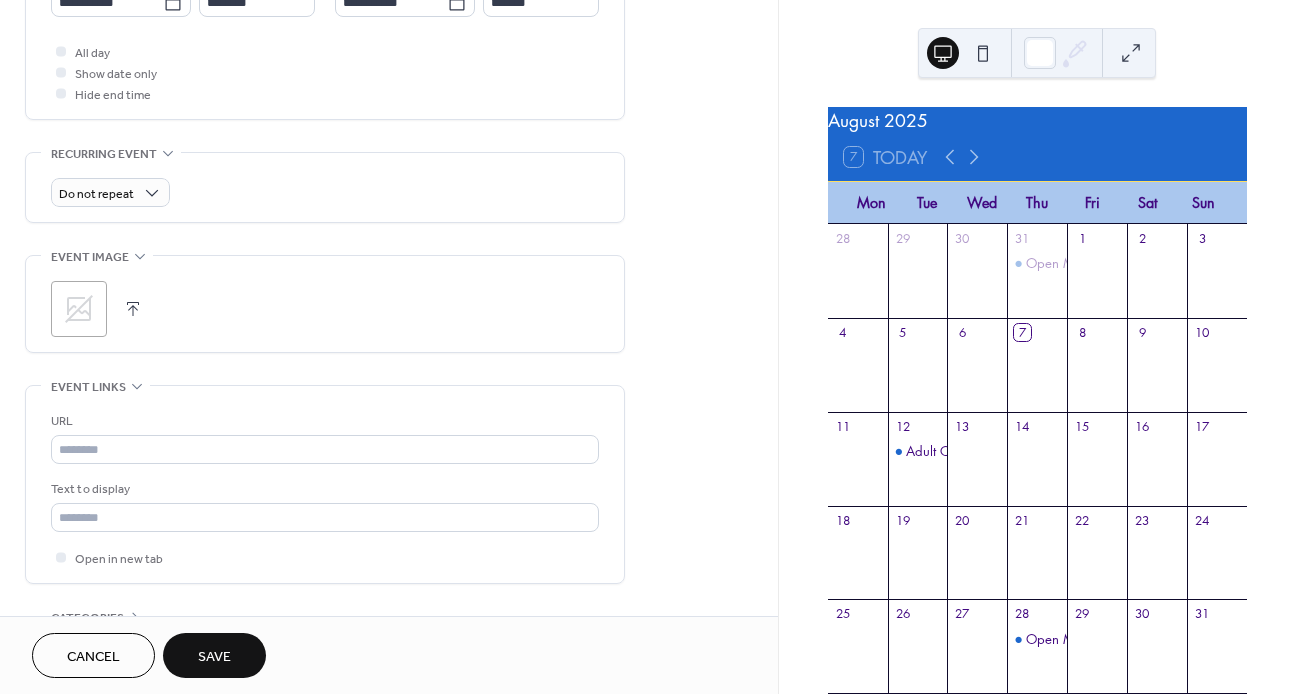 scroll, scrollTop: 736, scrollLeft: 0, axis: vertical 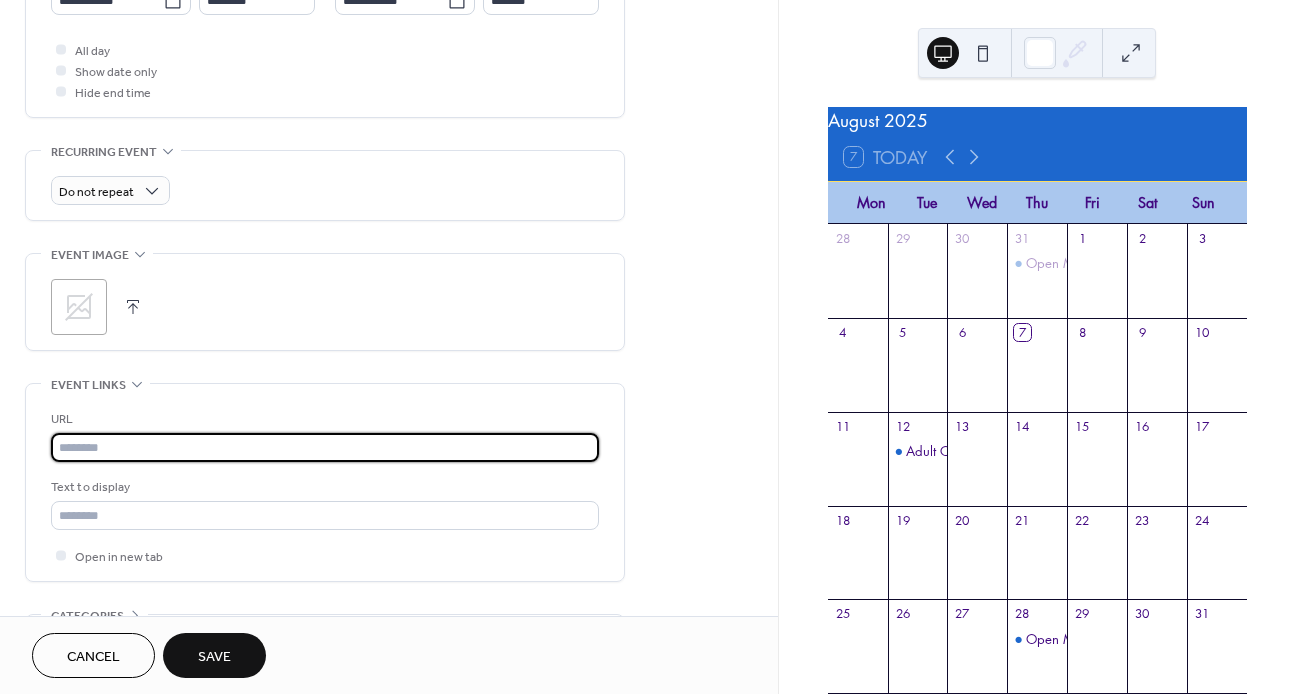 click at bounding box center (325, 447) 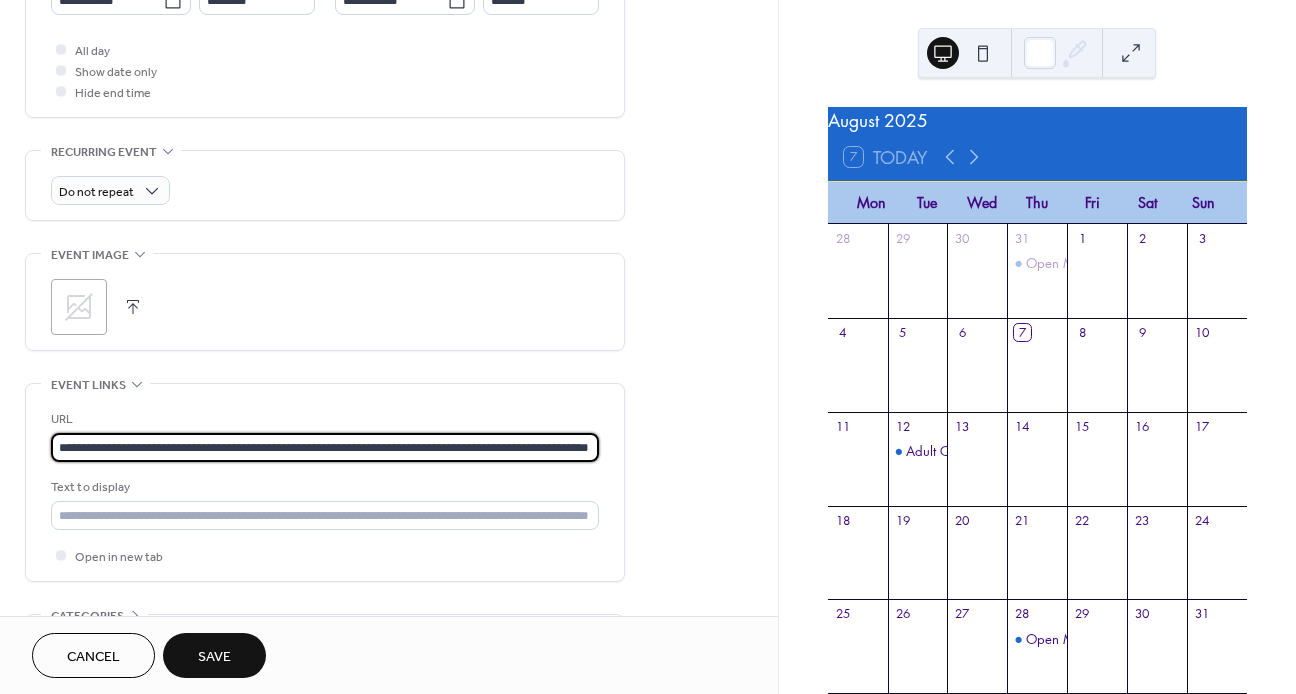 scroll, scrollTop: 0, scrollLeft: 83, axis: horizontal 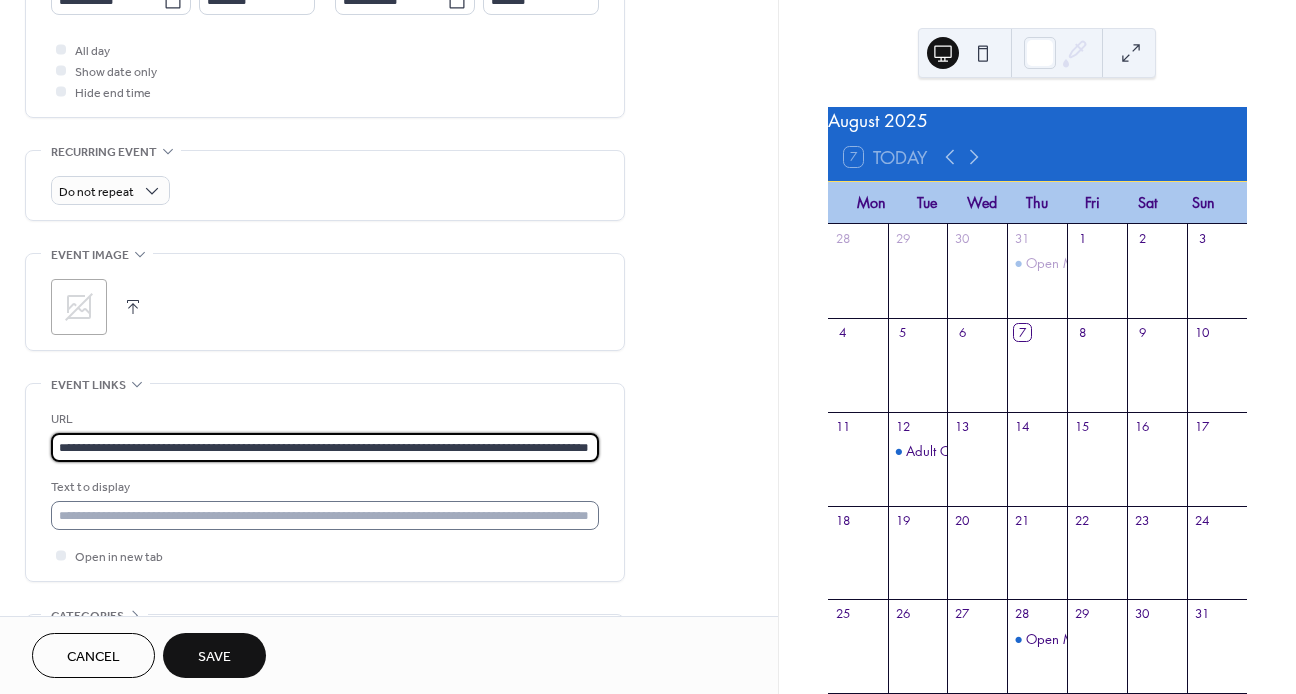 type on "**********" 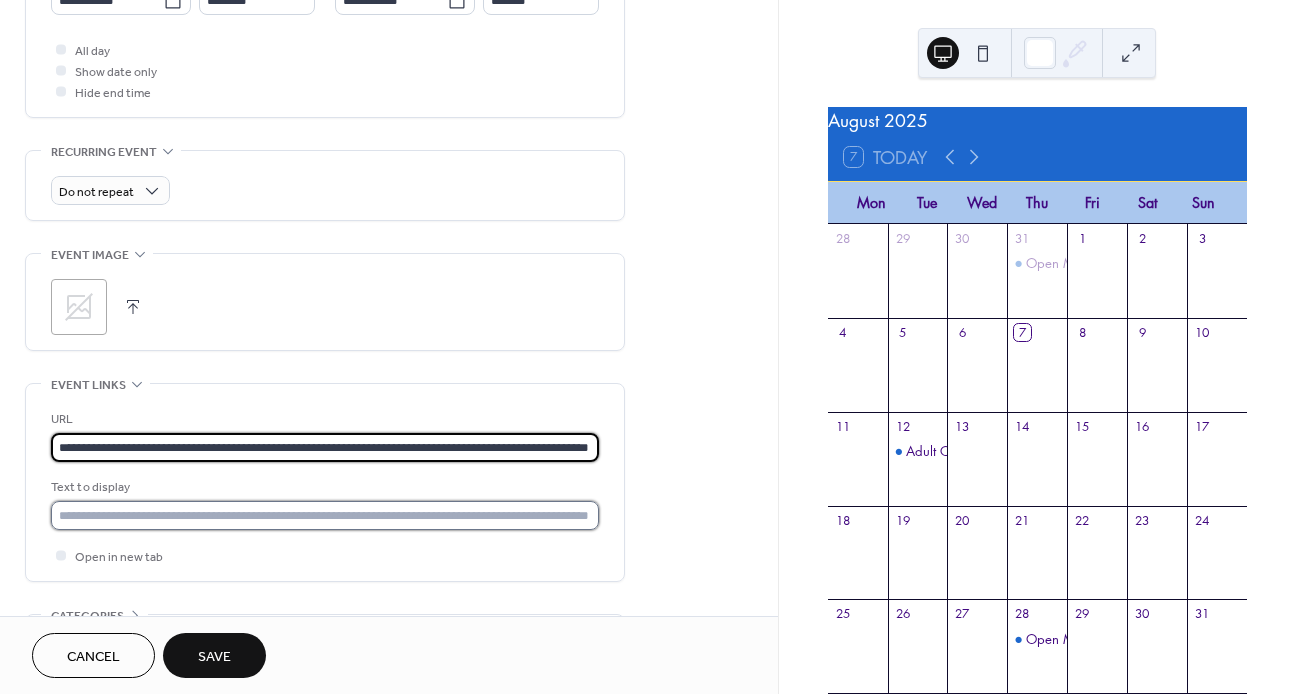 scroll, scrollTop: 0, scrollLeft: 0, axis: both 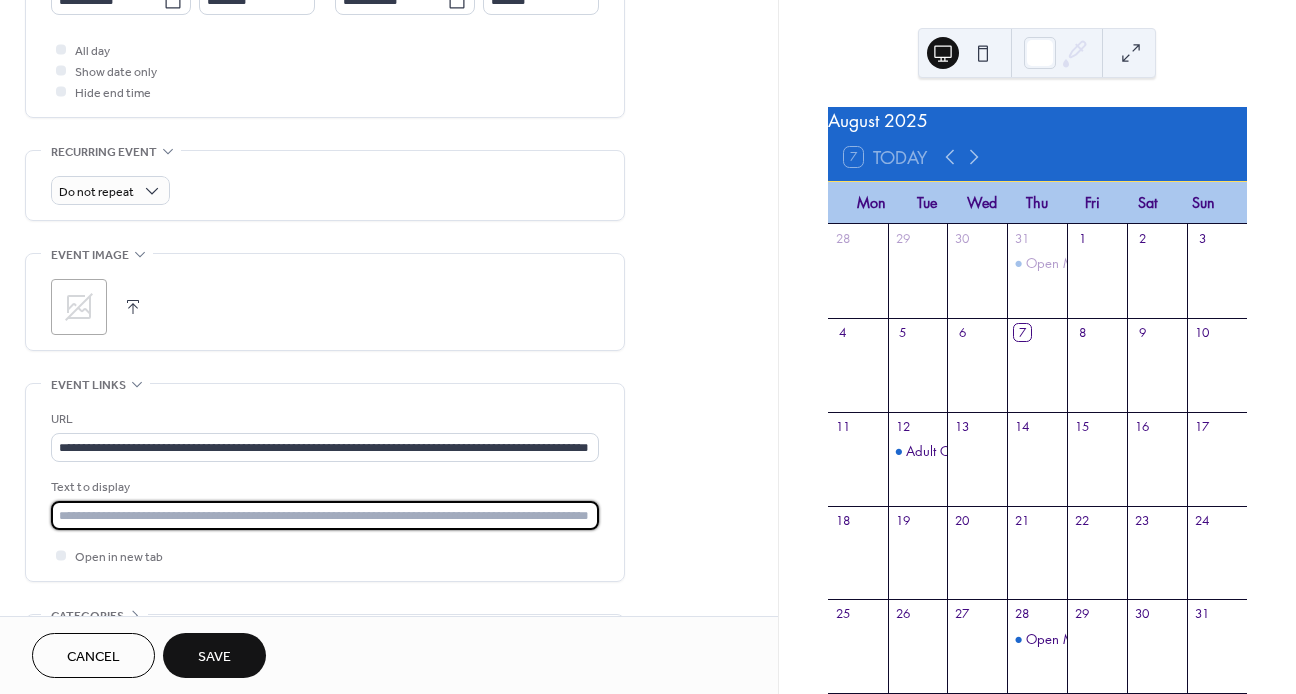 click at bounding box center [325, 515] 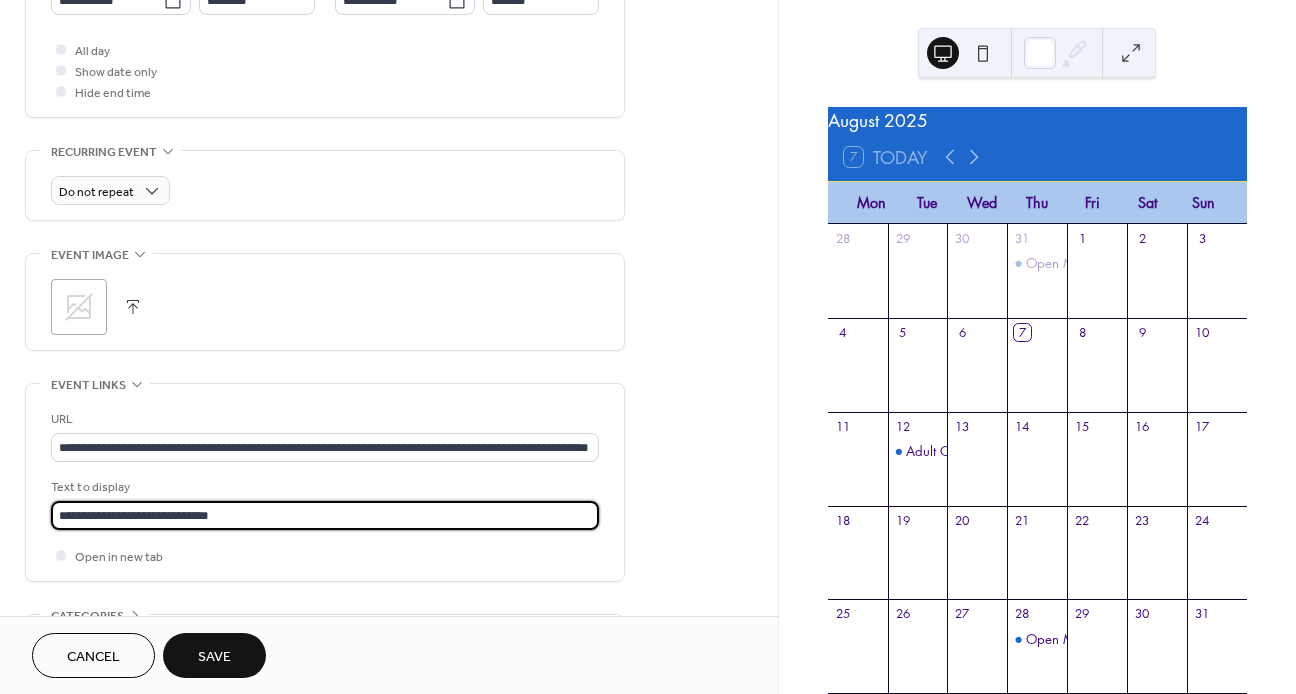 type on "**********" 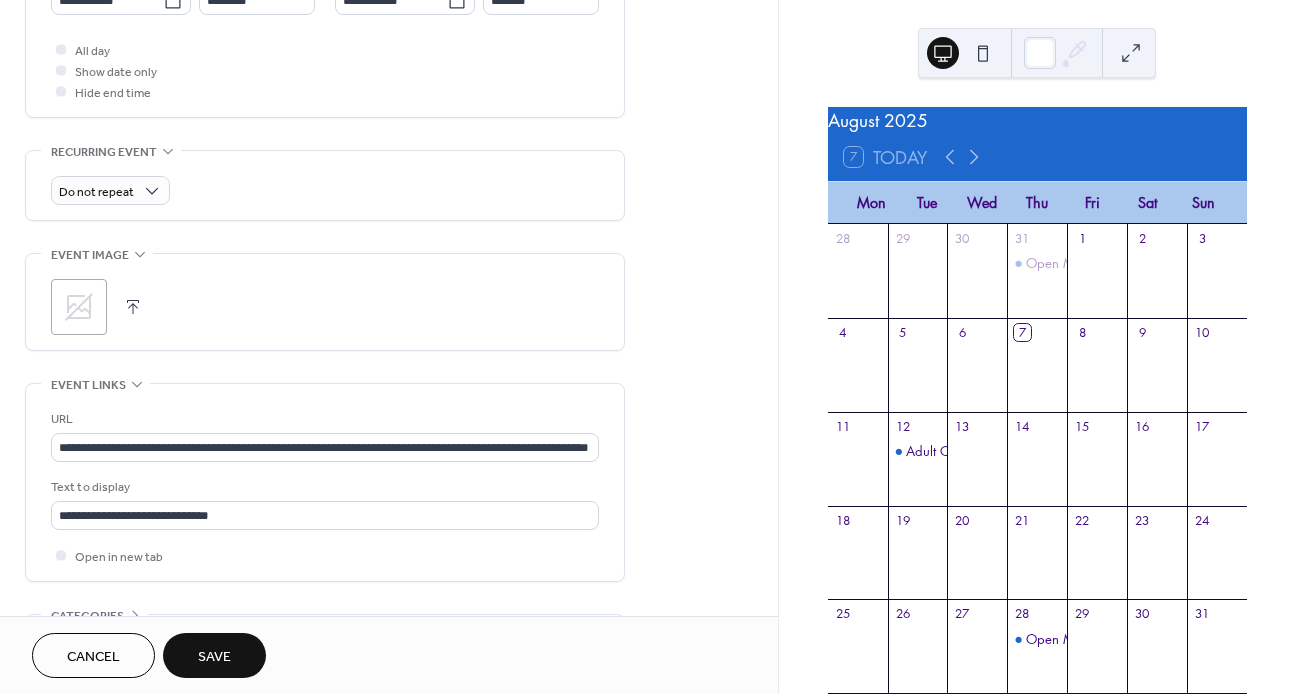 click on "**********" at bounding box center [389, 62] 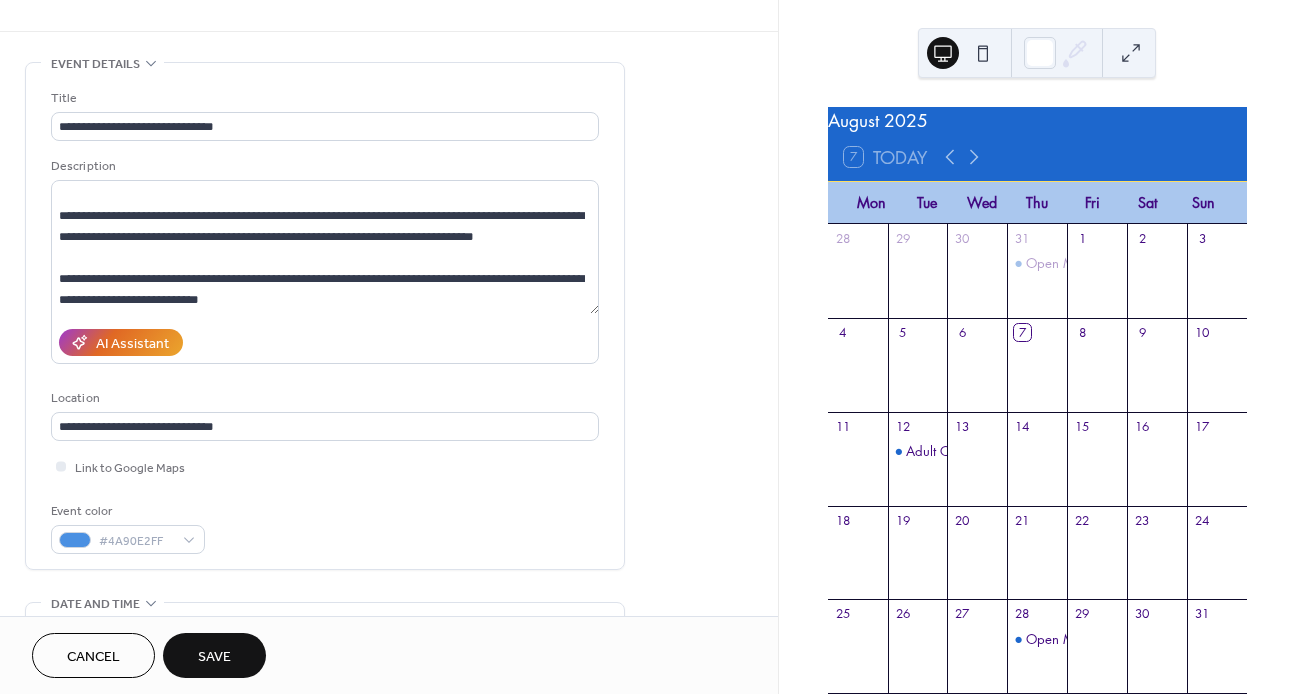 scroll, scrollTop: 0, scrollLeft: 0, axis: both 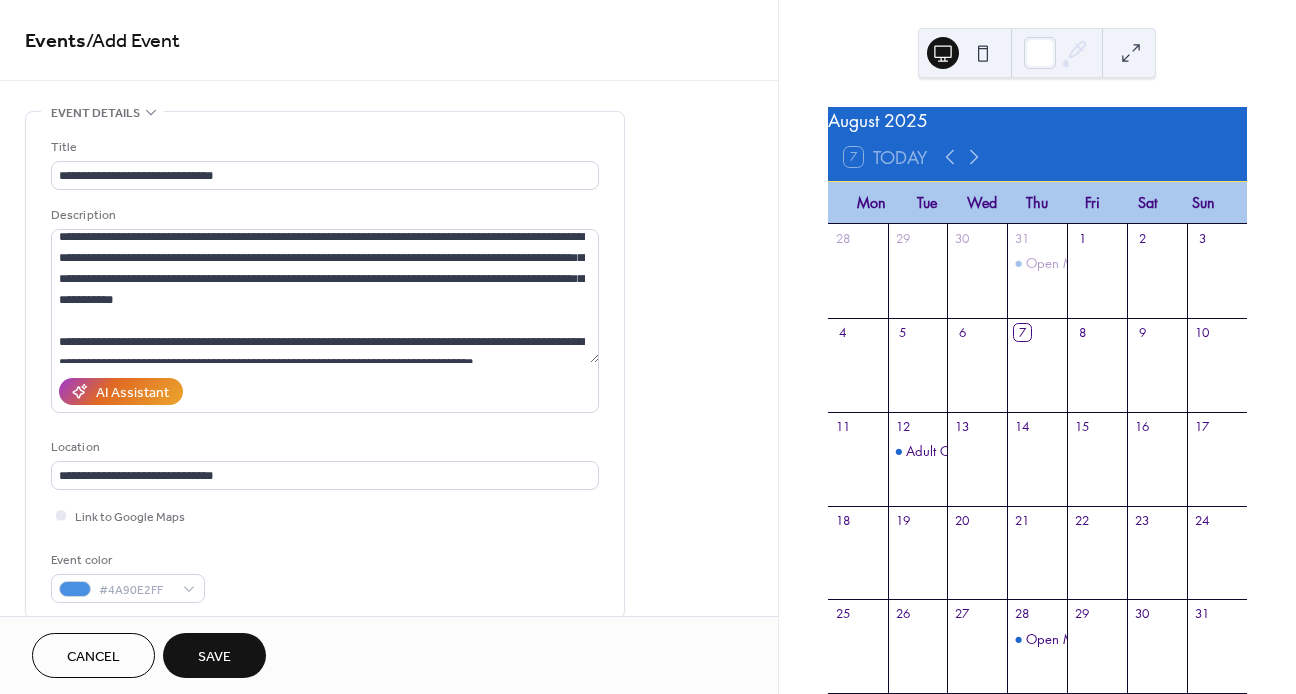 click on "Save" at bounding box center [214, 657] 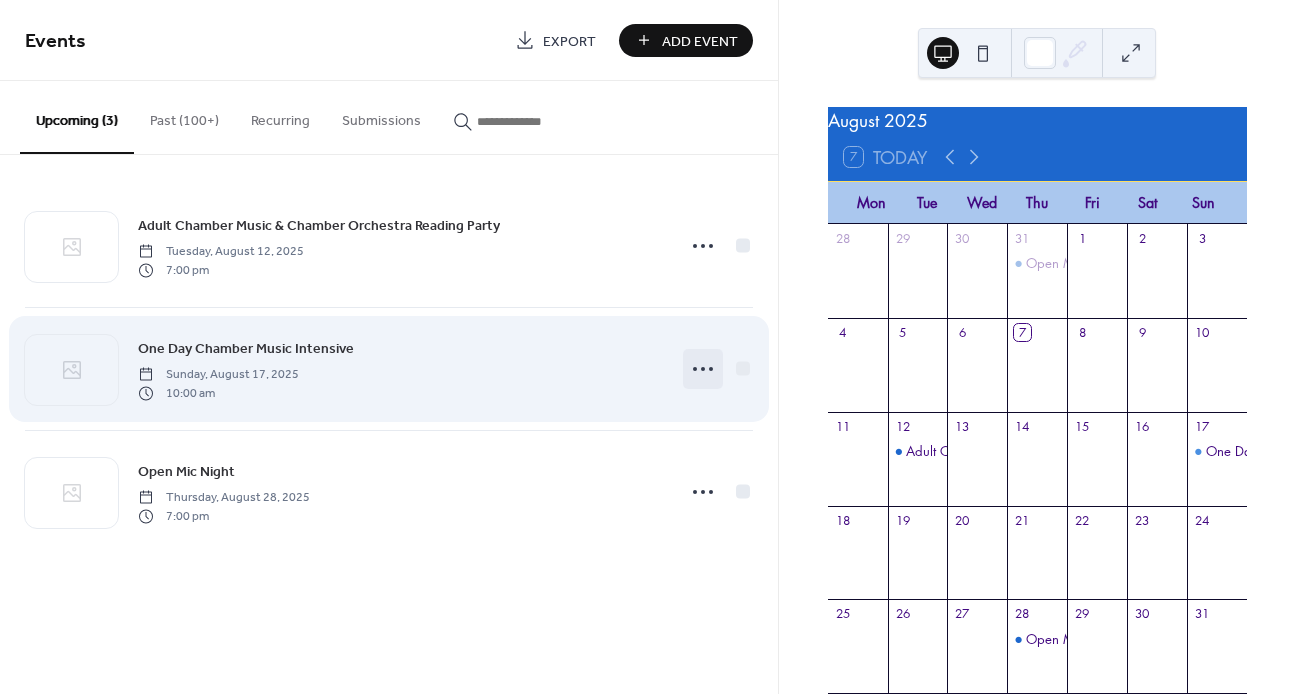 click 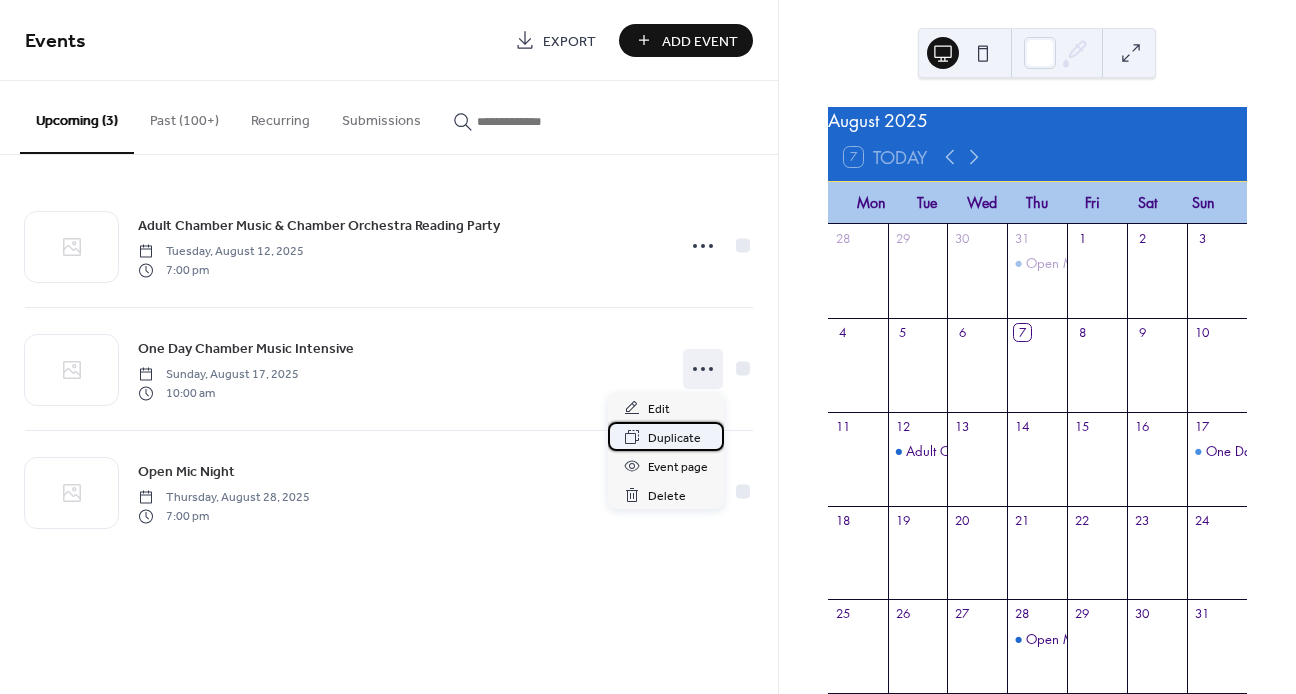 click on "Duplicate" at bounding box center (674, 438) 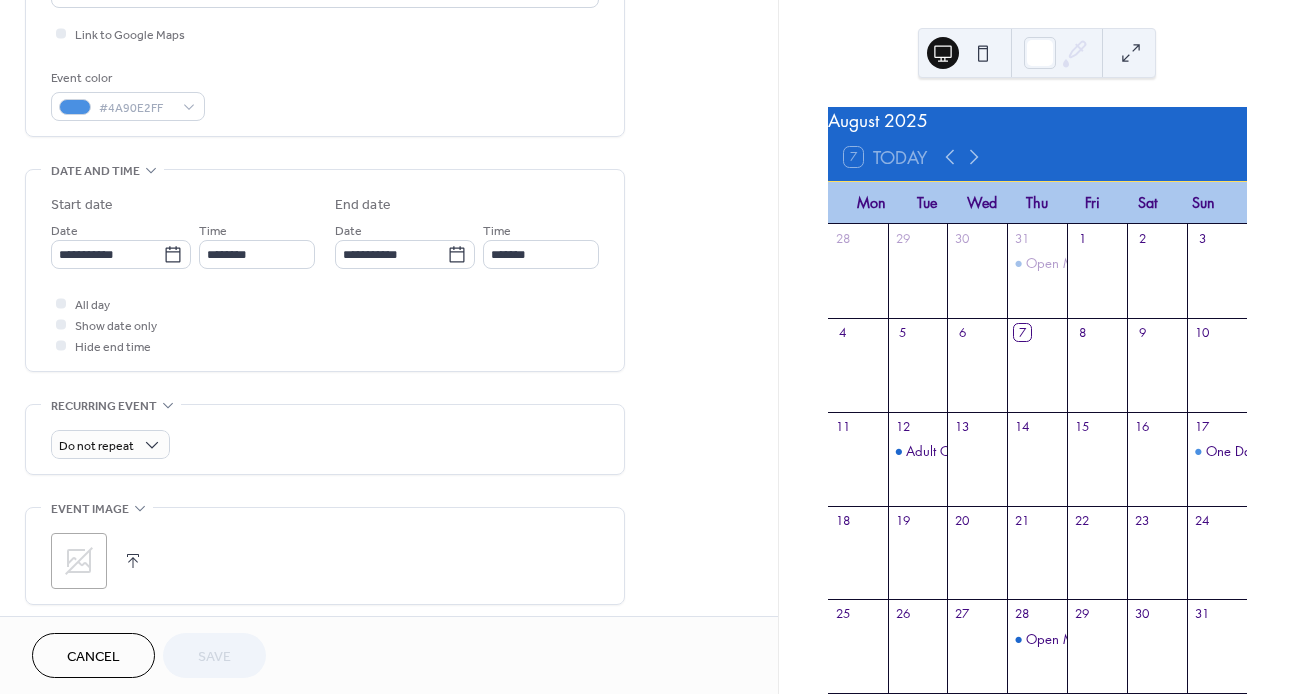 scroll, scrollTop: 481, scrollLeft: 0, axis: vertical 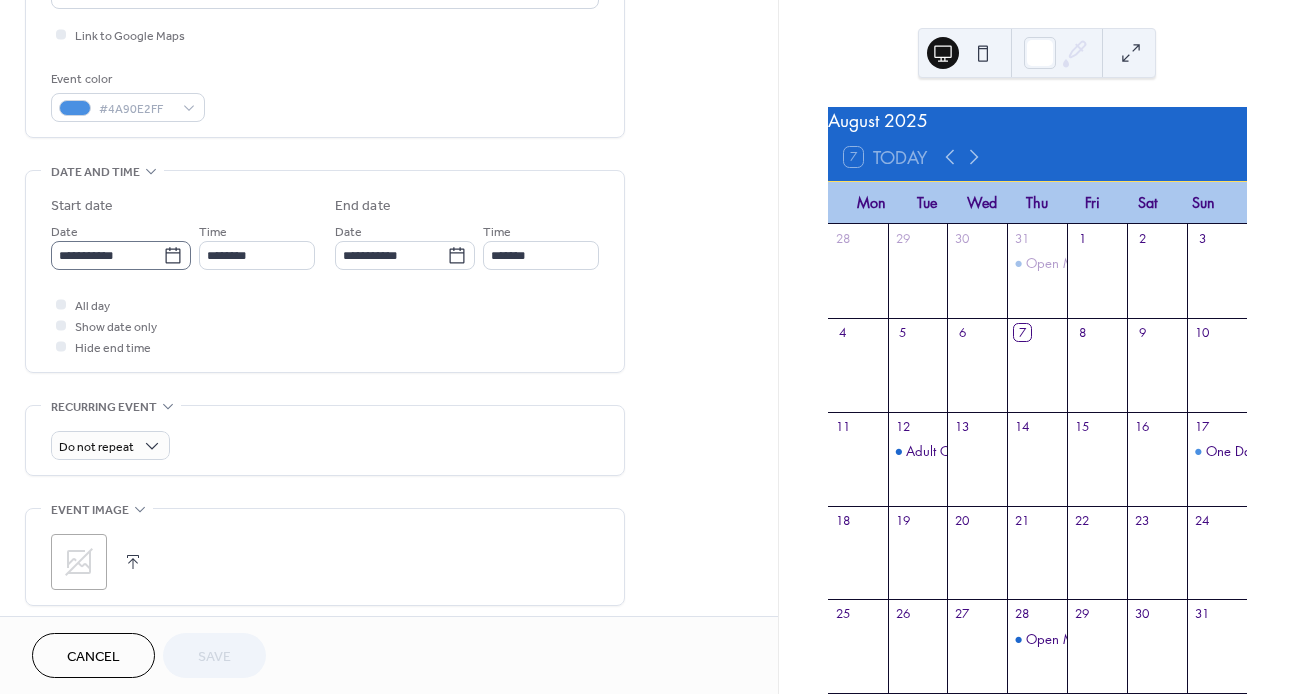 click 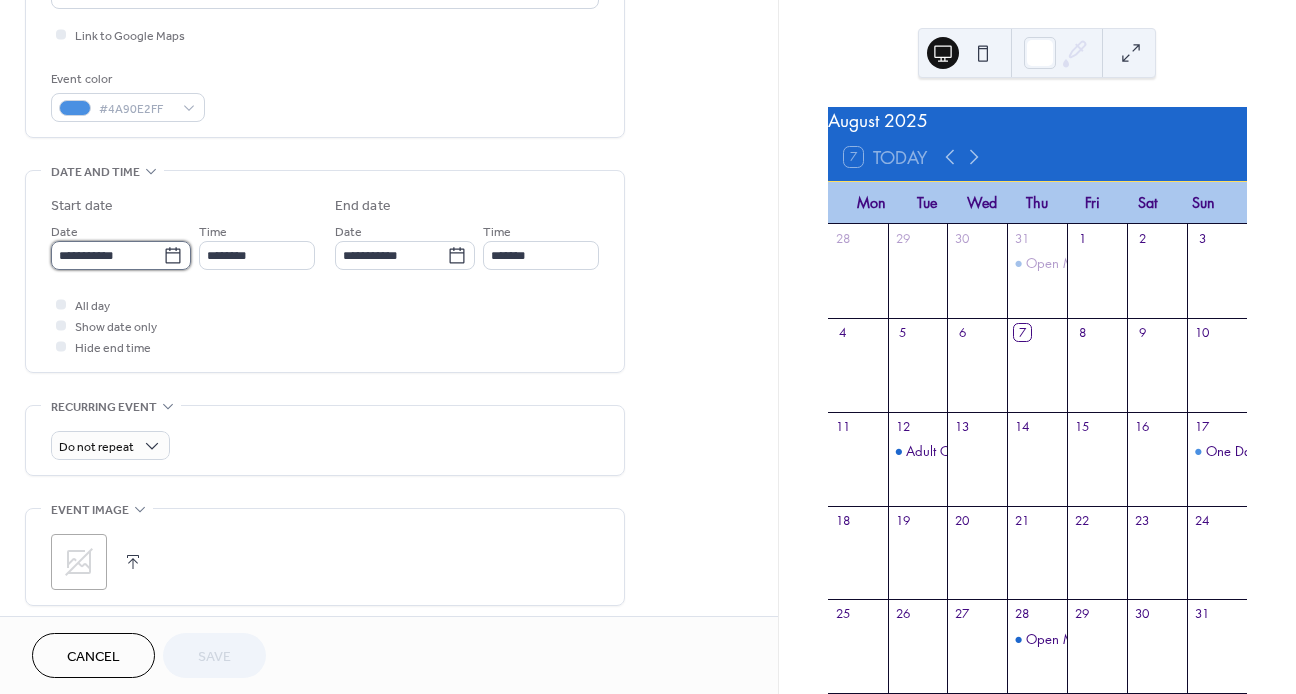 click on "**********" at bounding box center [107, 255] 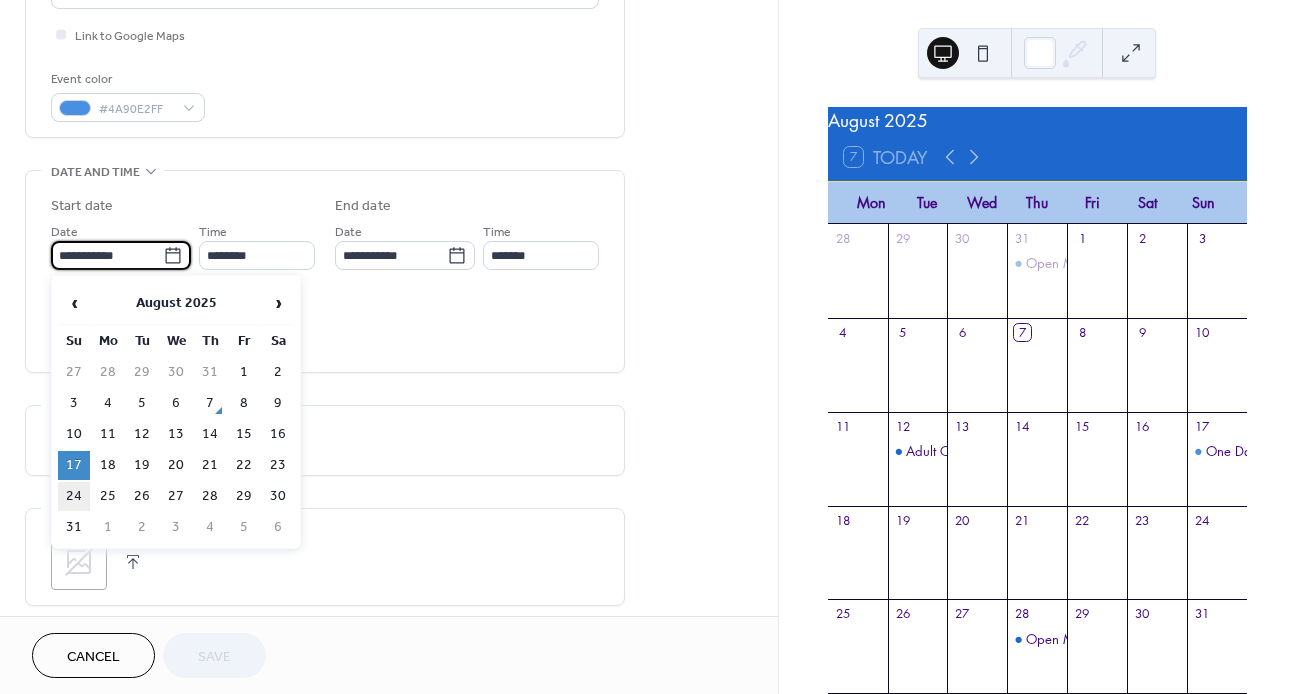 click on "24" at bounding box center (74, 496) 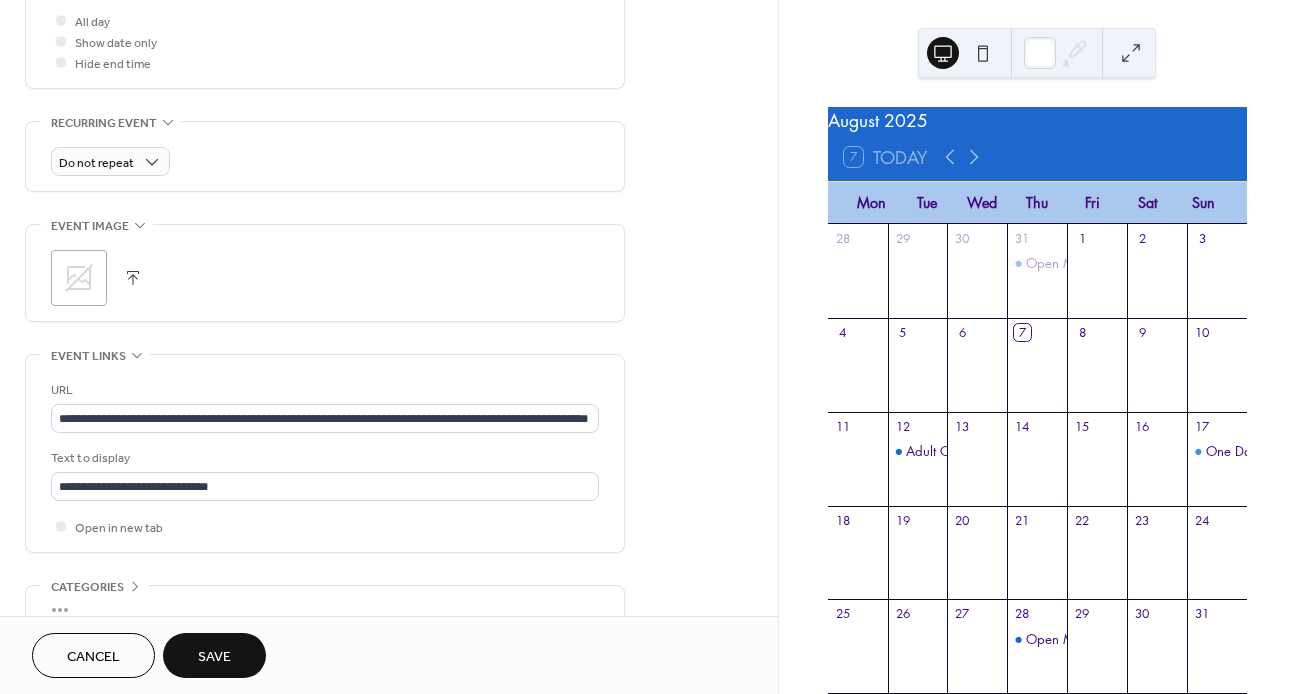 scroll, scrollTop: 870, scrollLeft: 0, axis: vertical 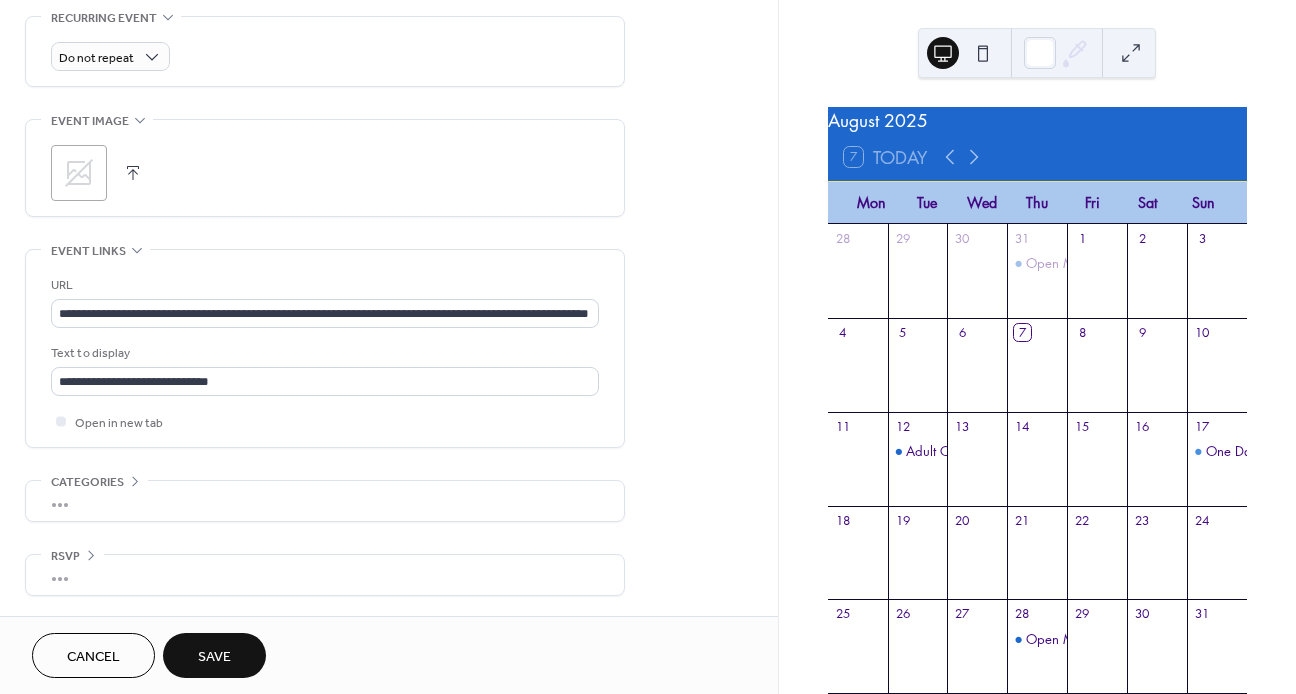 click on "**********" at bounding box center [325, 353] 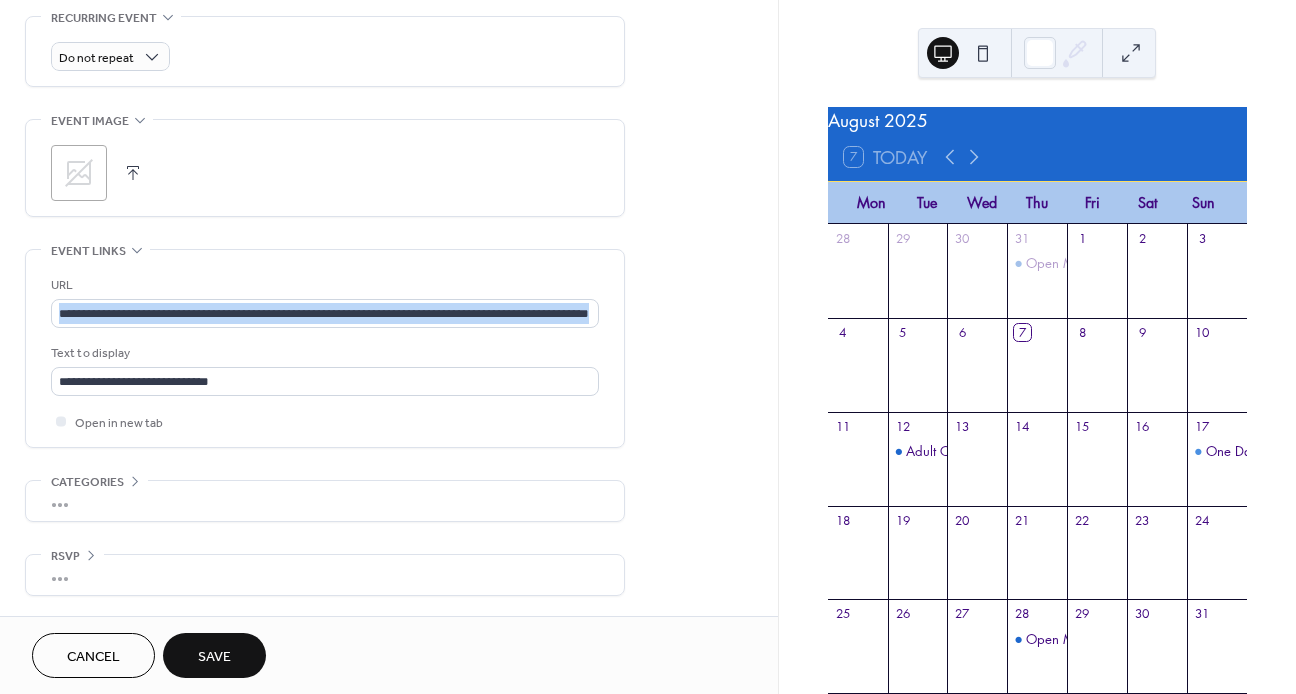 click on "**********" at bounding box center (325, 353) 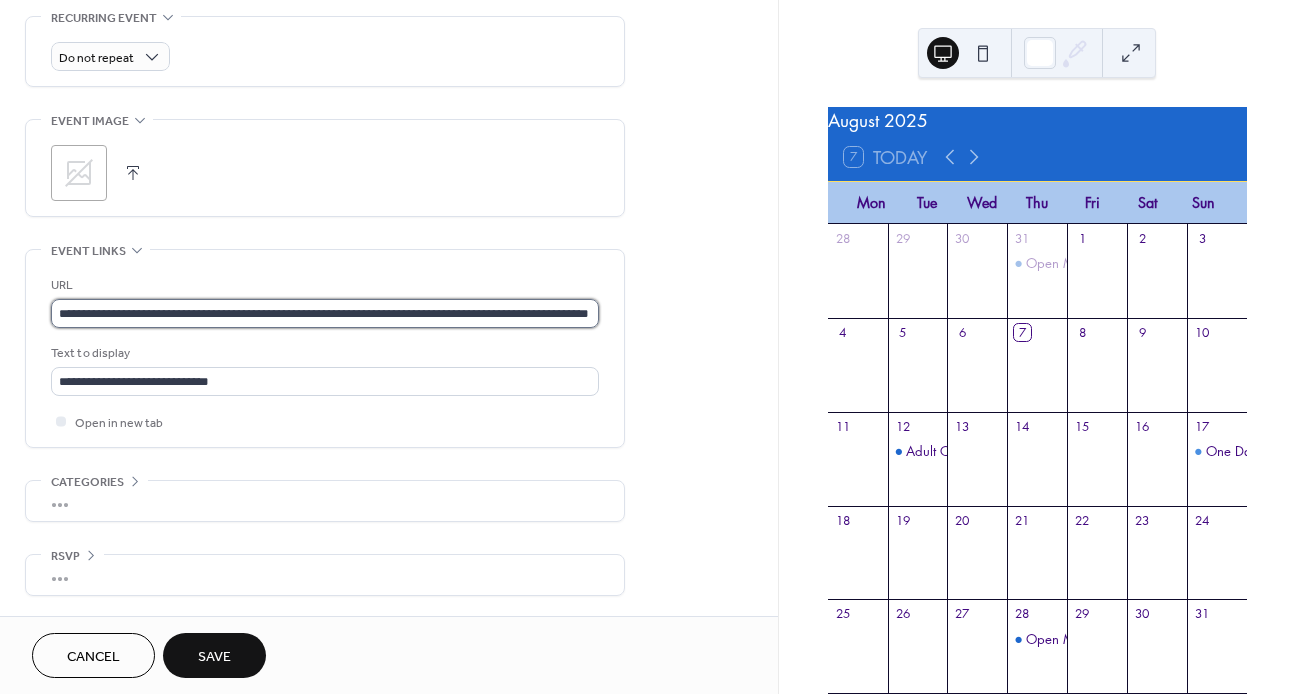 click on "**********" at bounding box center (325, 313) 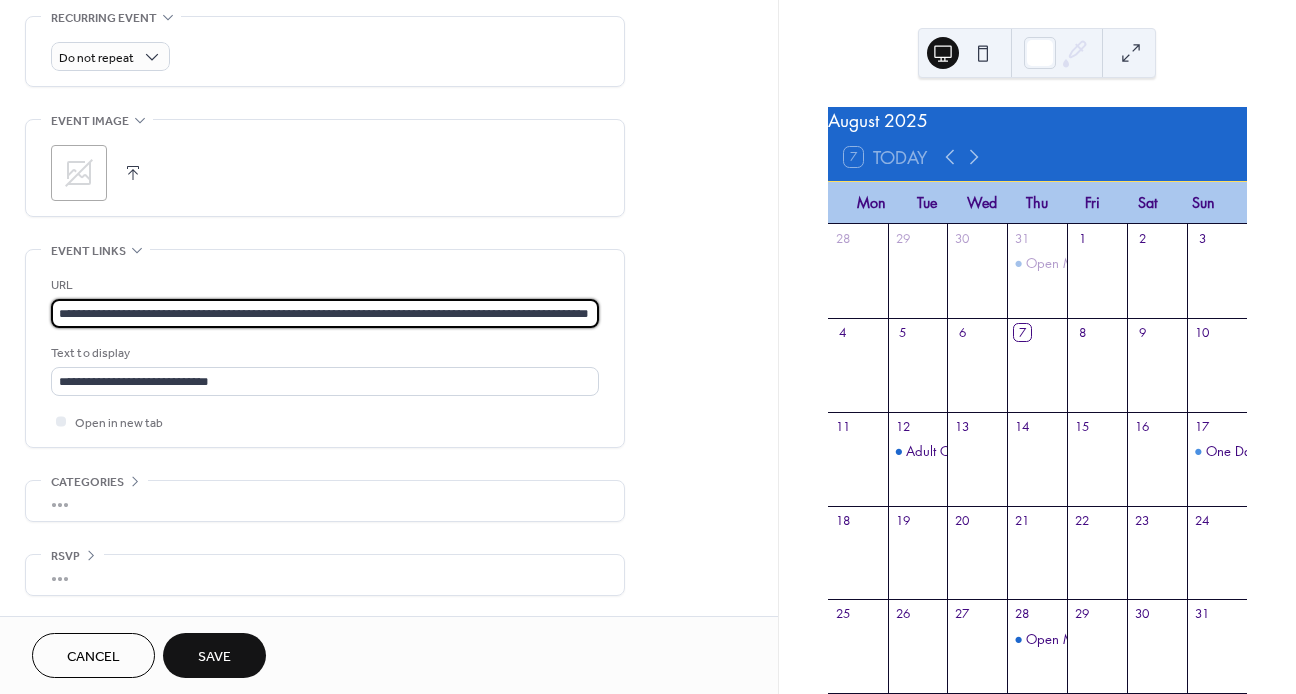 click on "**********" at bounding box center [325, 313] 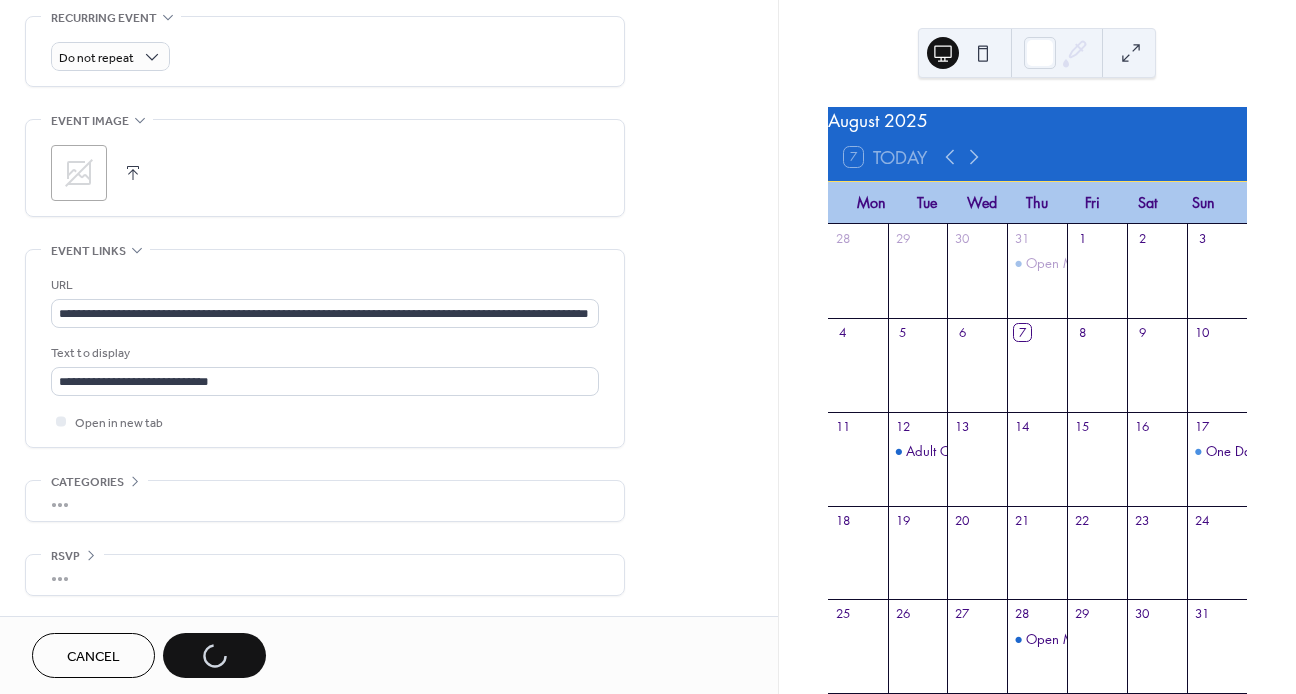 scroll, scrollTop: 0, scrollLeft: 0, axis: both 